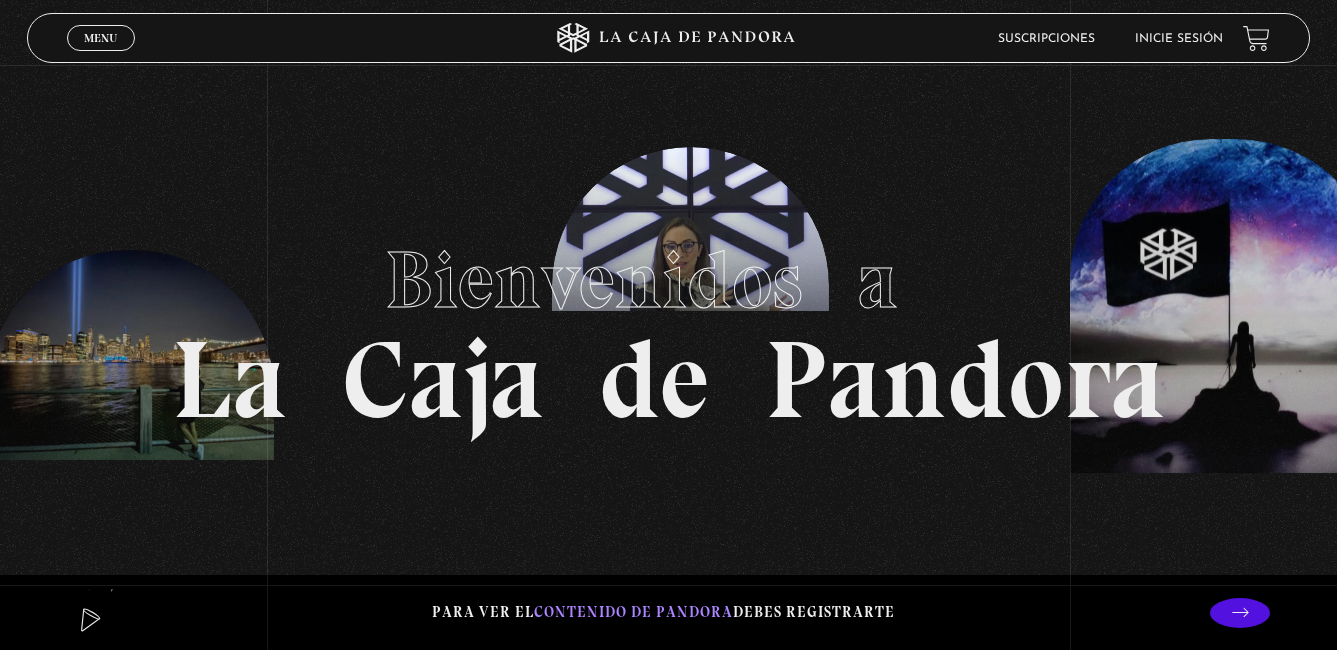 scroll, scrollTop: 0, scrollLeft: 0, axis: both 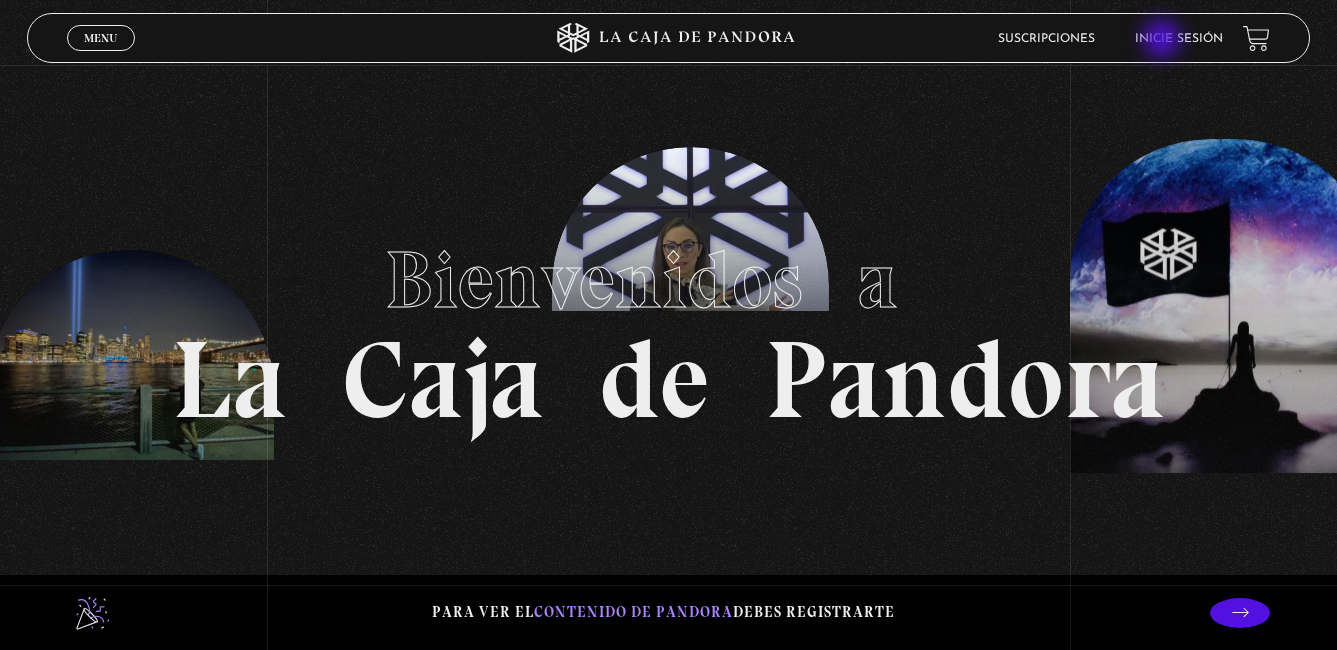 click on "Inicie sesión" at bounding box center (1179, 39) 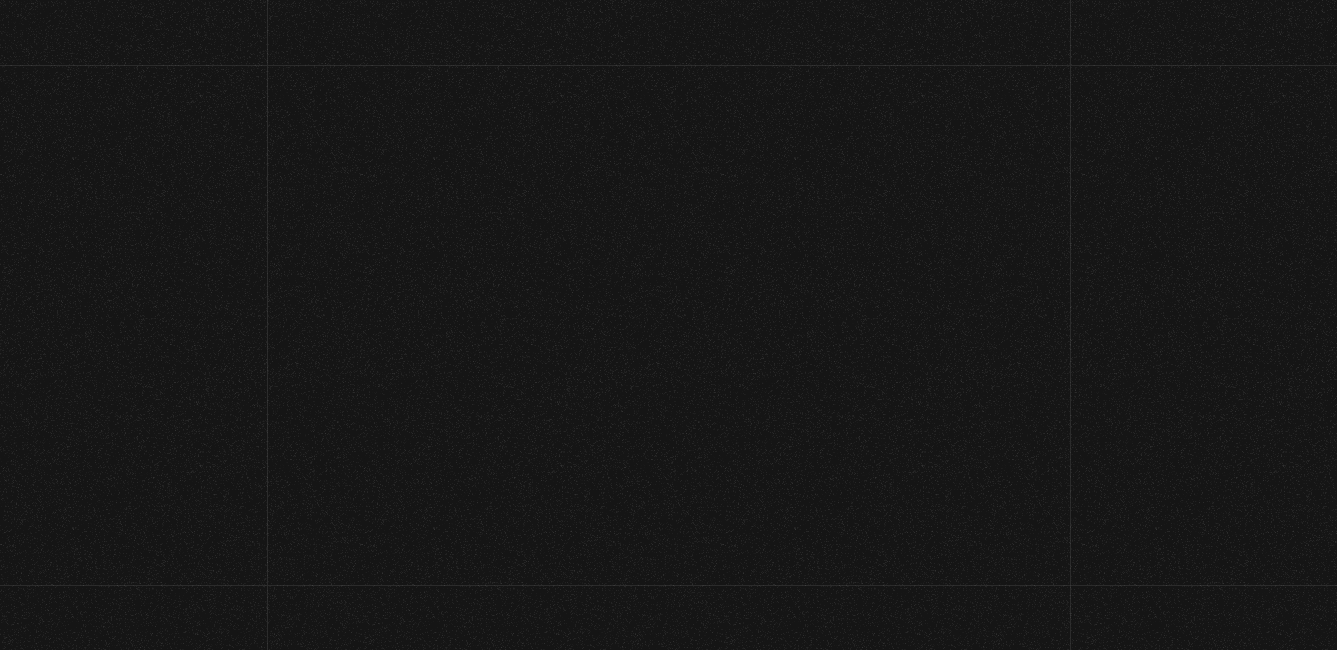scroll, scrollTop: 0, scrollLeft: 0, axis: both 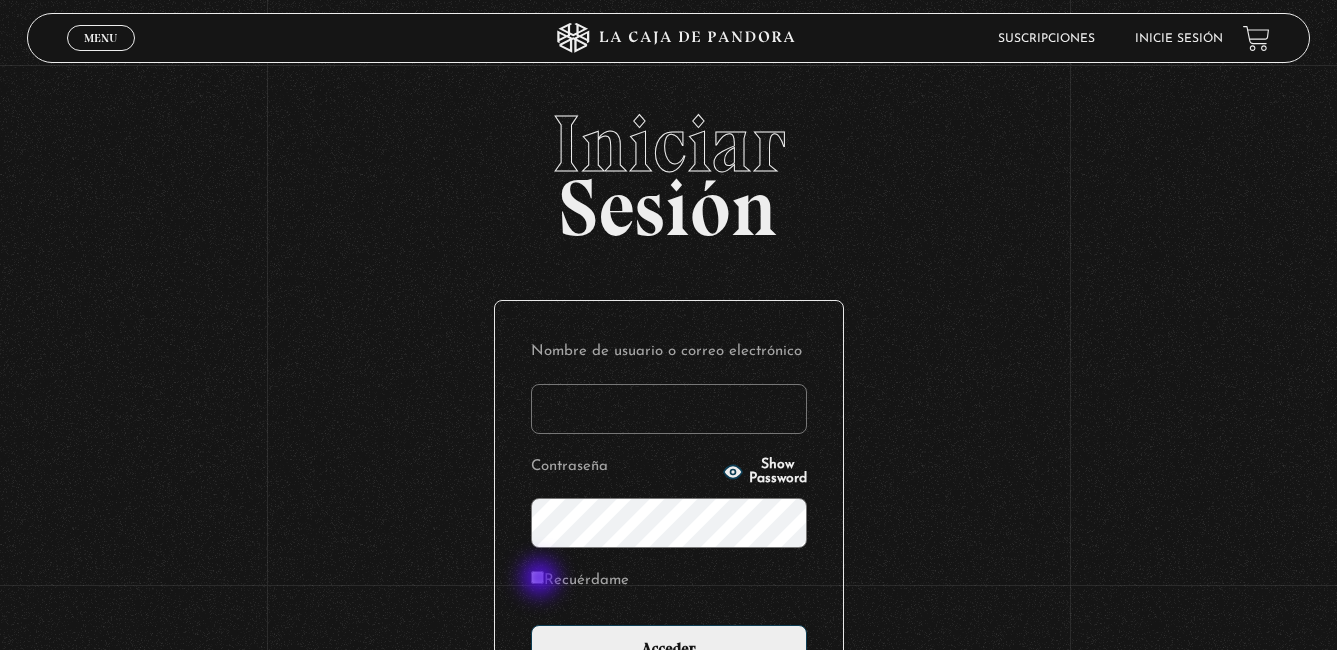 type on "samantha.borbon@gmail.com" 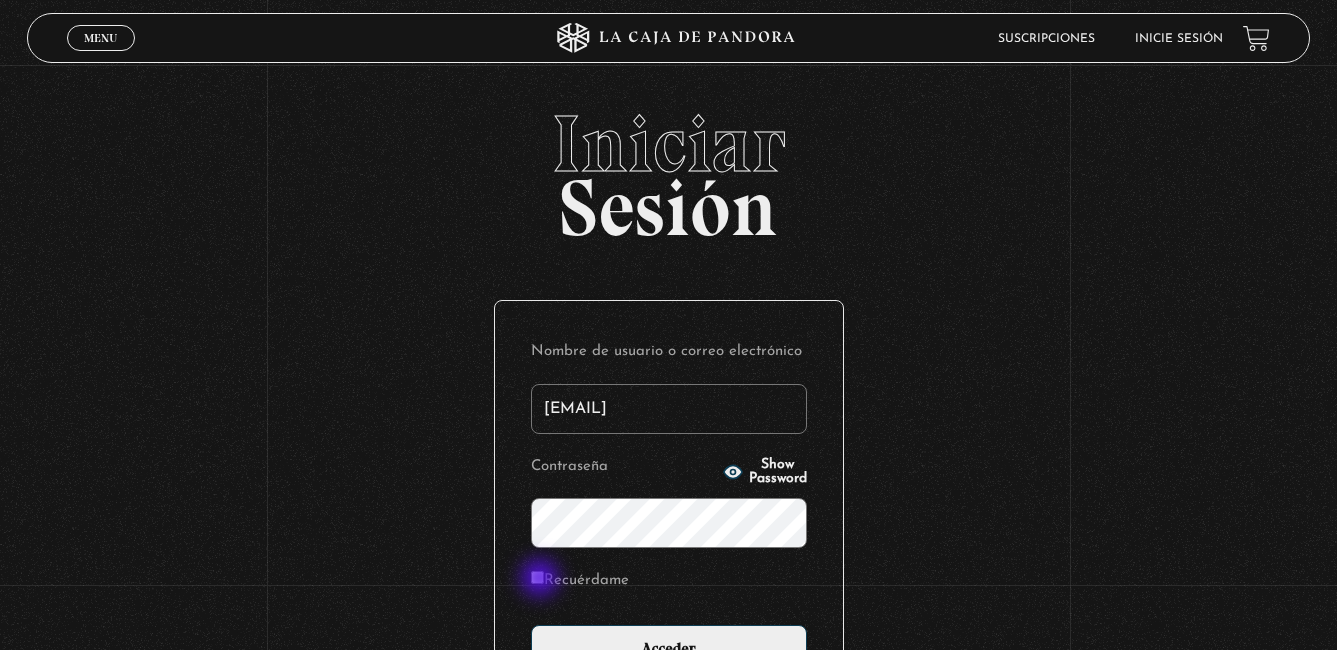 click on "Recuérdame" at bounding box center (537, 577) 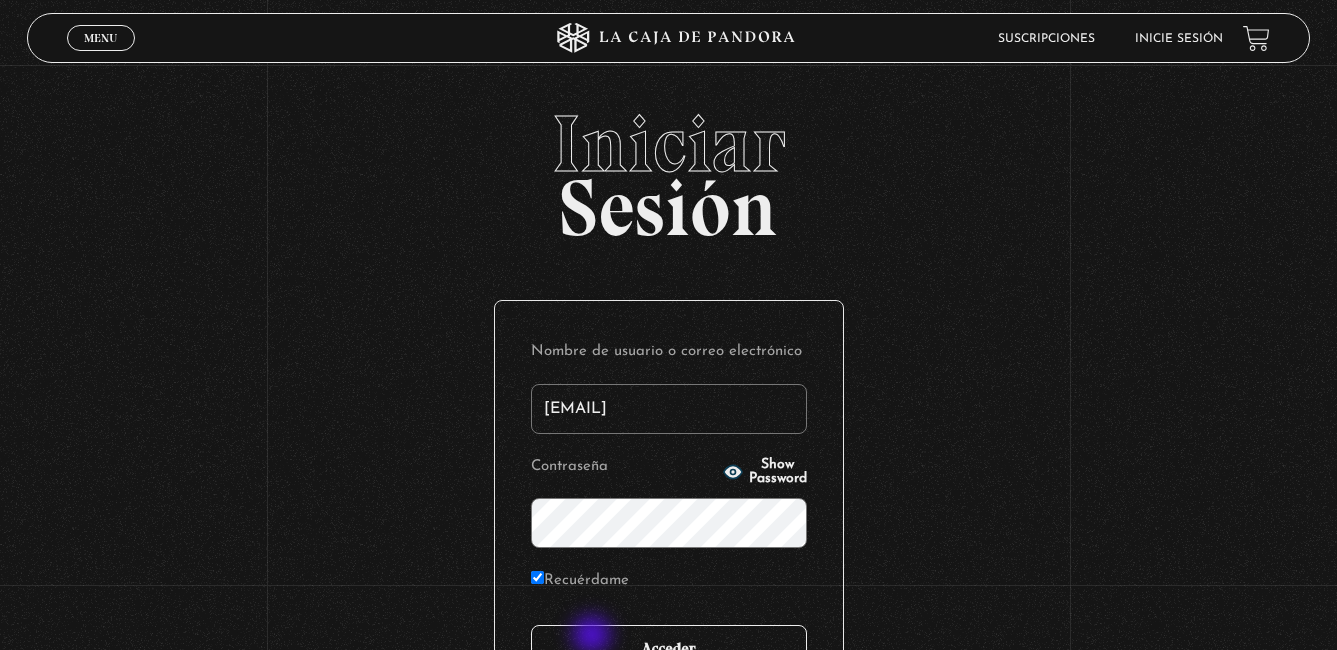 click on "Acceder" at bounding box center (669, 650) 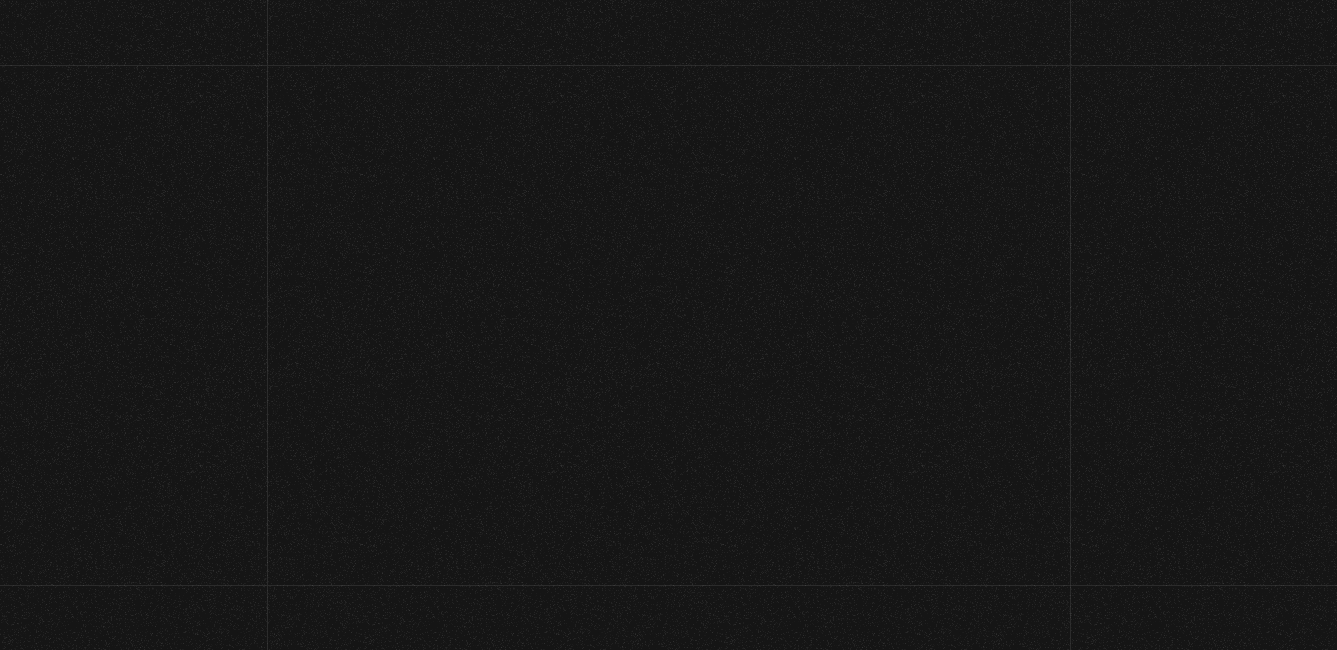 scroll, scrollTop: 0, scrollLeft: 0, axis: both 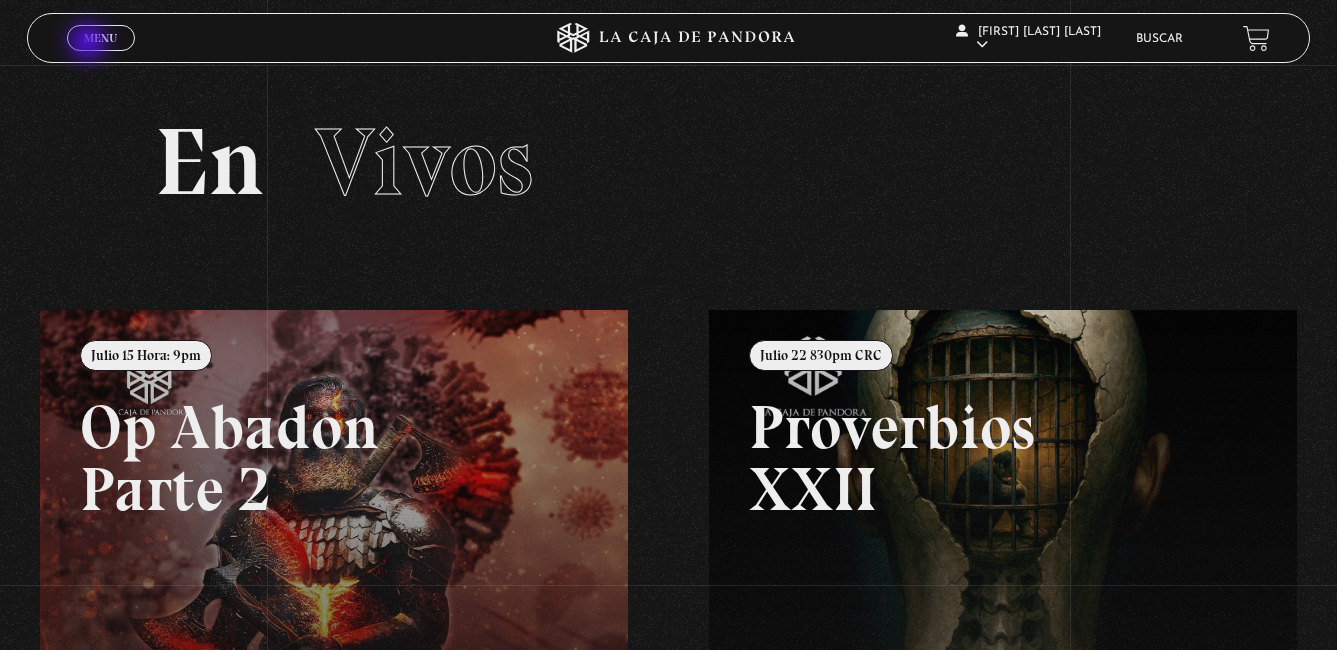 click on "Menu" at bounding box center (100, 38) 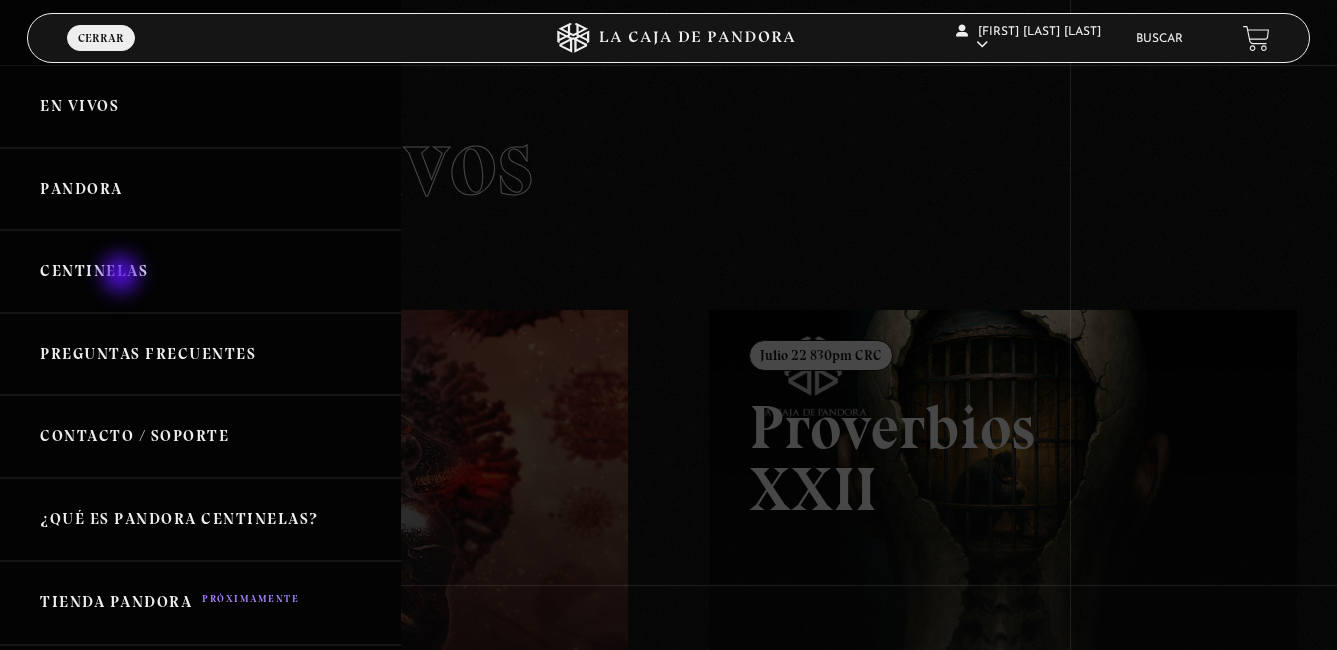 click on "Centinelas" at bounding box center (200, 271) 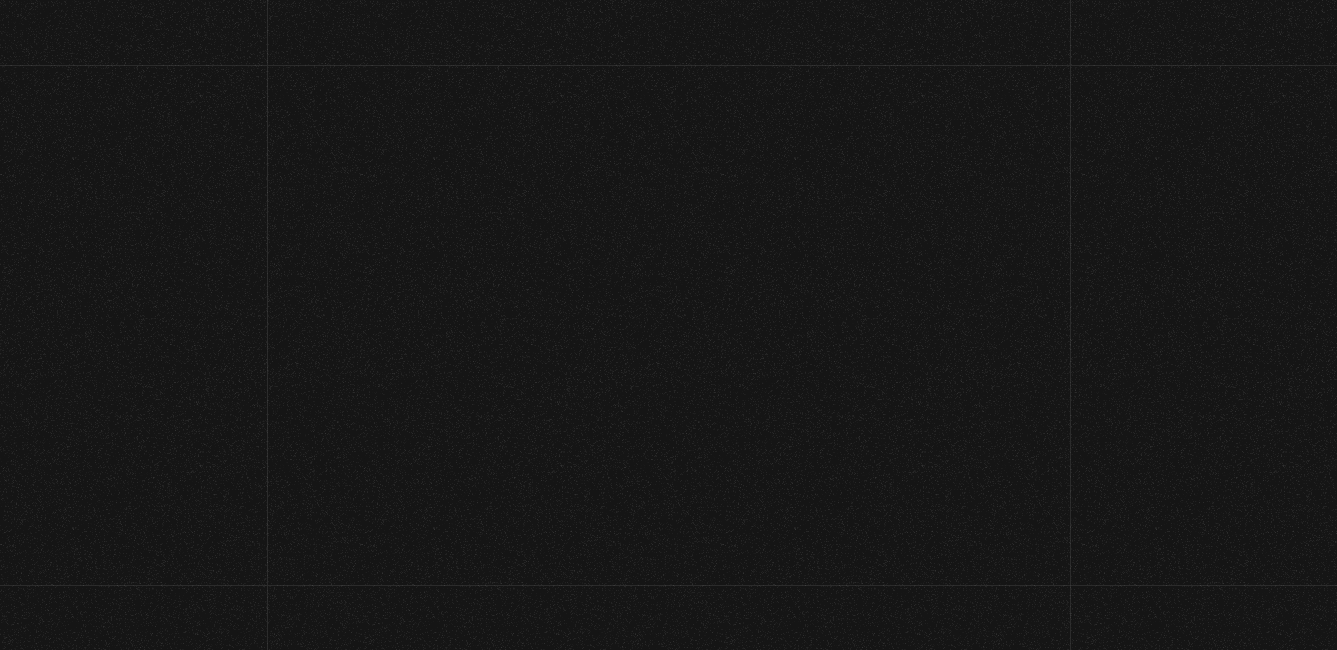scroll, scrollTop: 0, scrollLeft: 0, axis: both 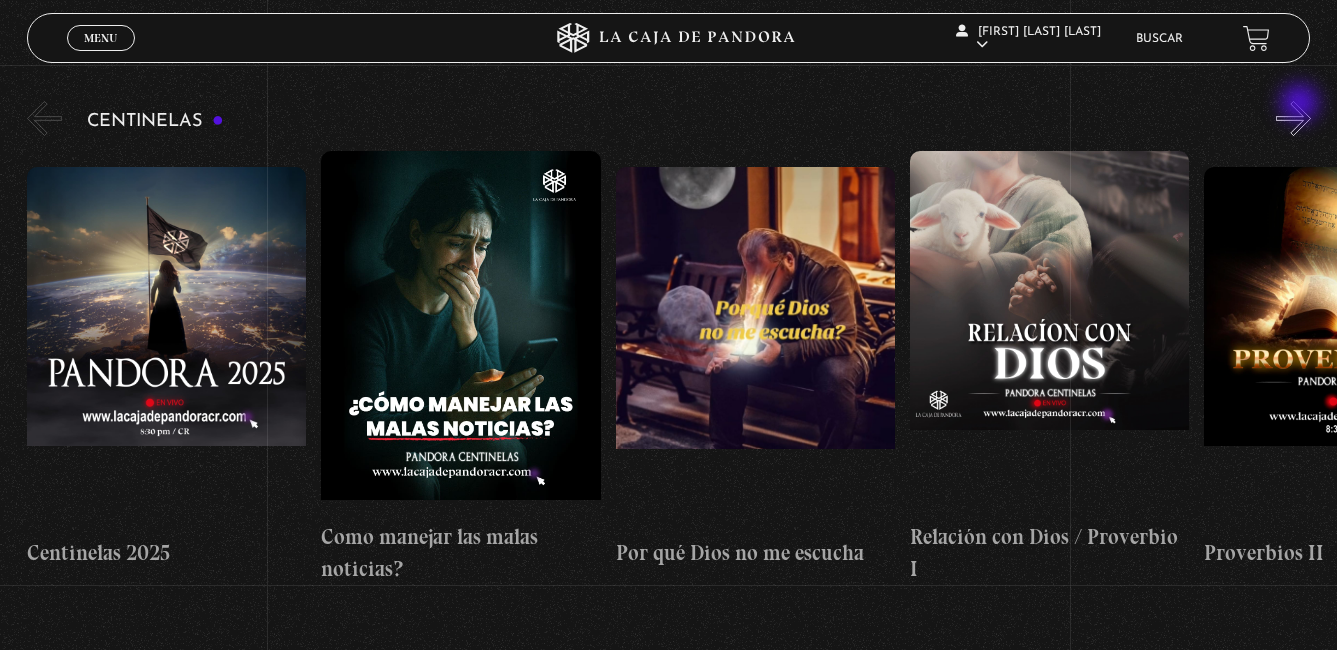 click on "»" at bounding box center [1293, 118] 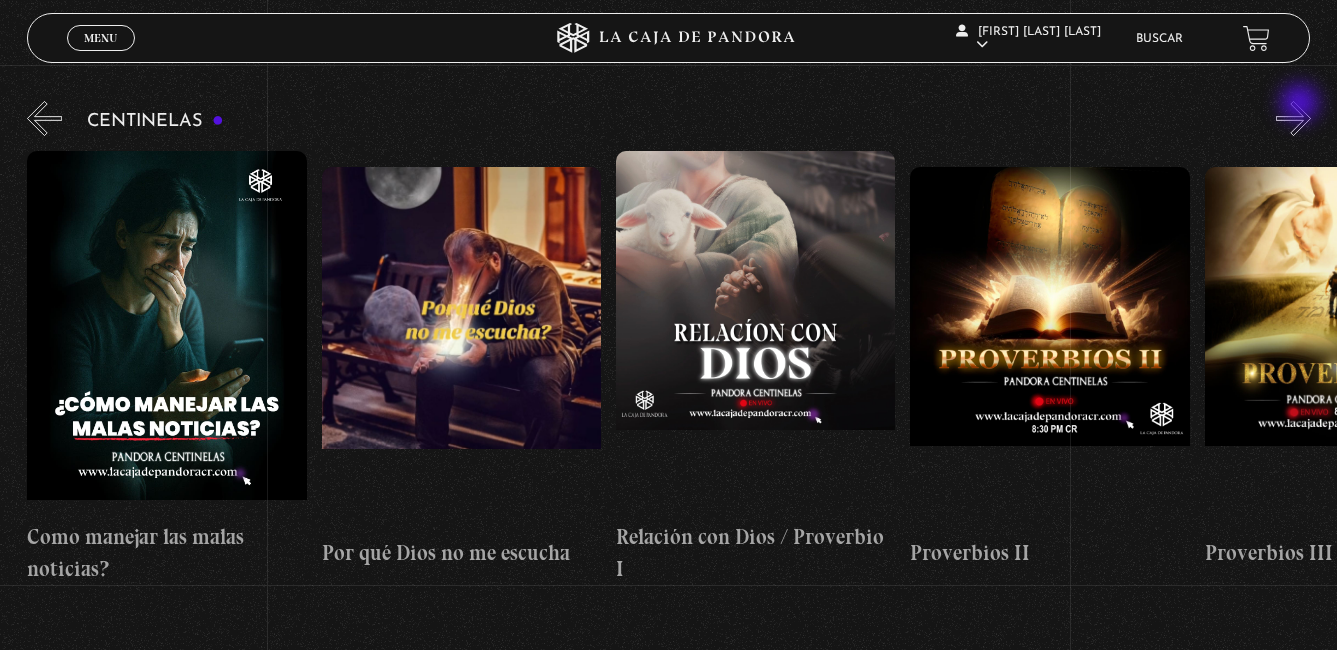 click on "»" at bounding box center [1293, 118] 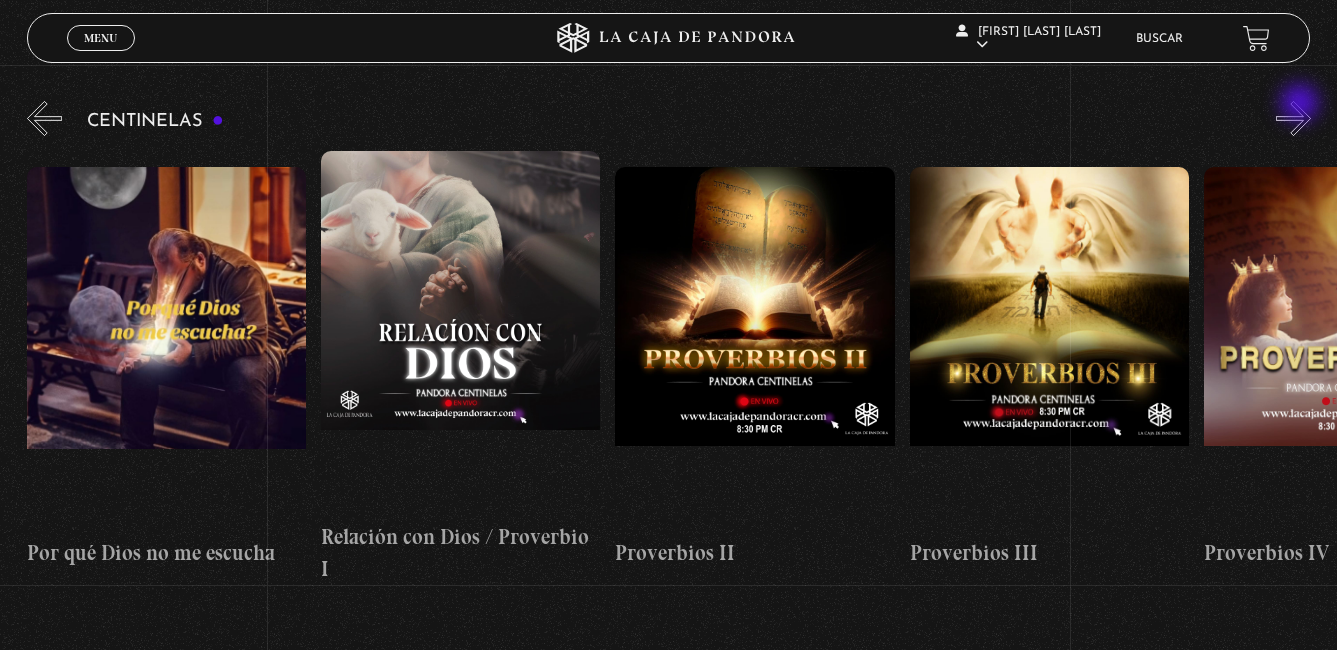 click on "»" at bounding box center (1293, 118) 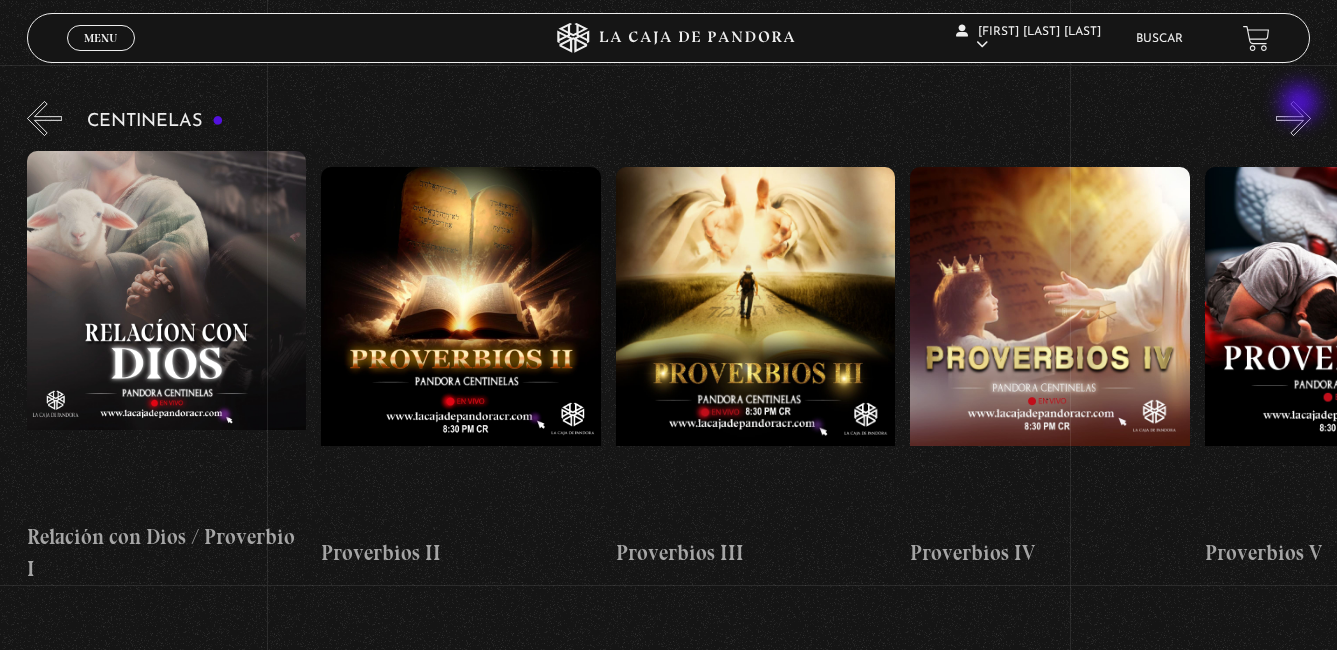 click on "»" at bounding box center (1293, 118) 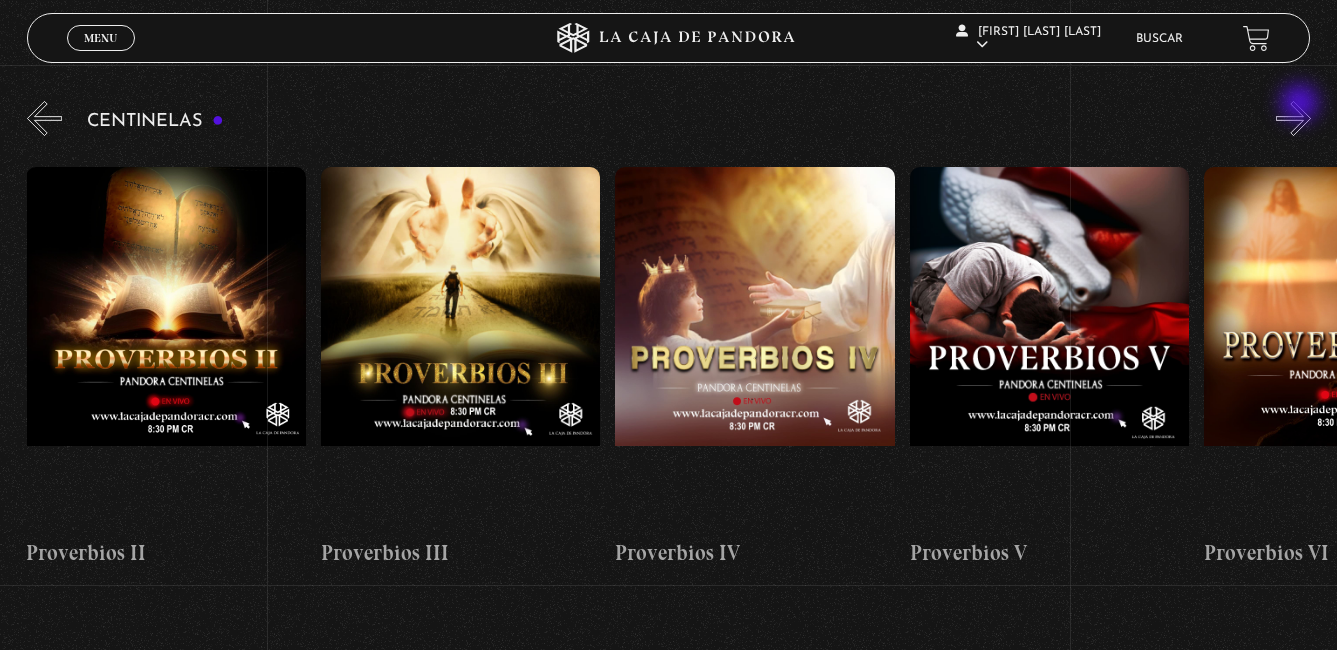click on "»" at bounding box center [1293, 118] 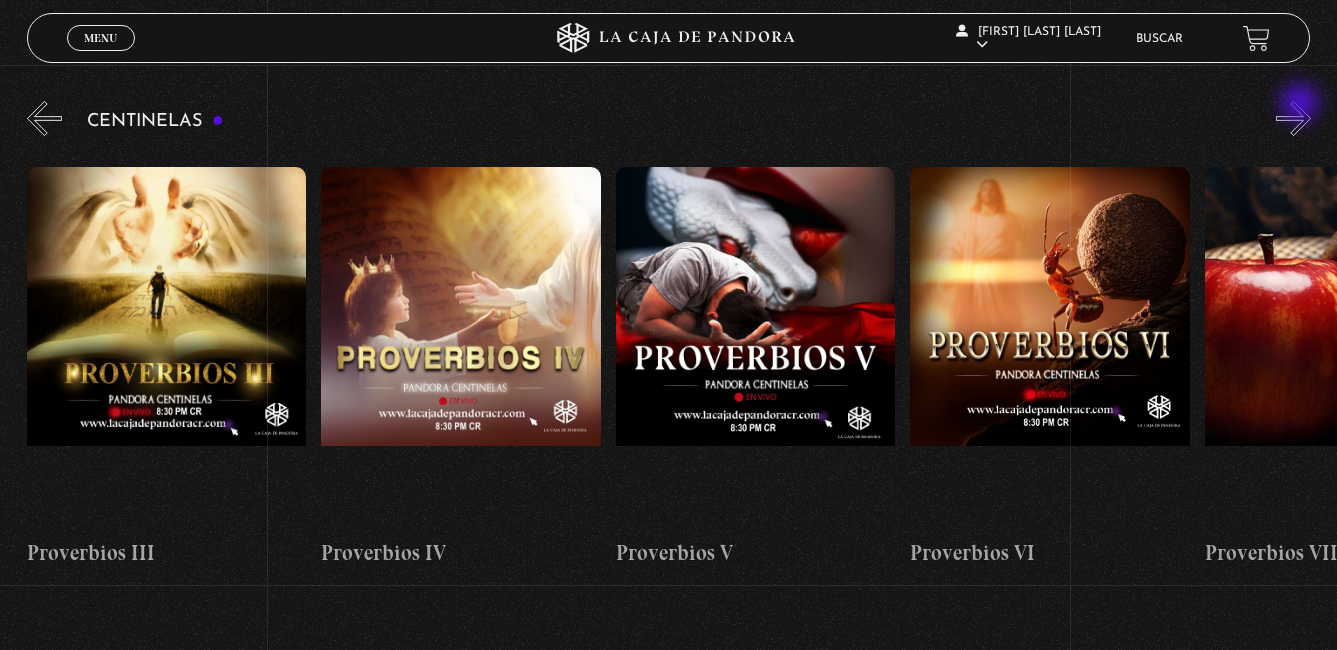 click on "»" at bounding box center [1293, 118] 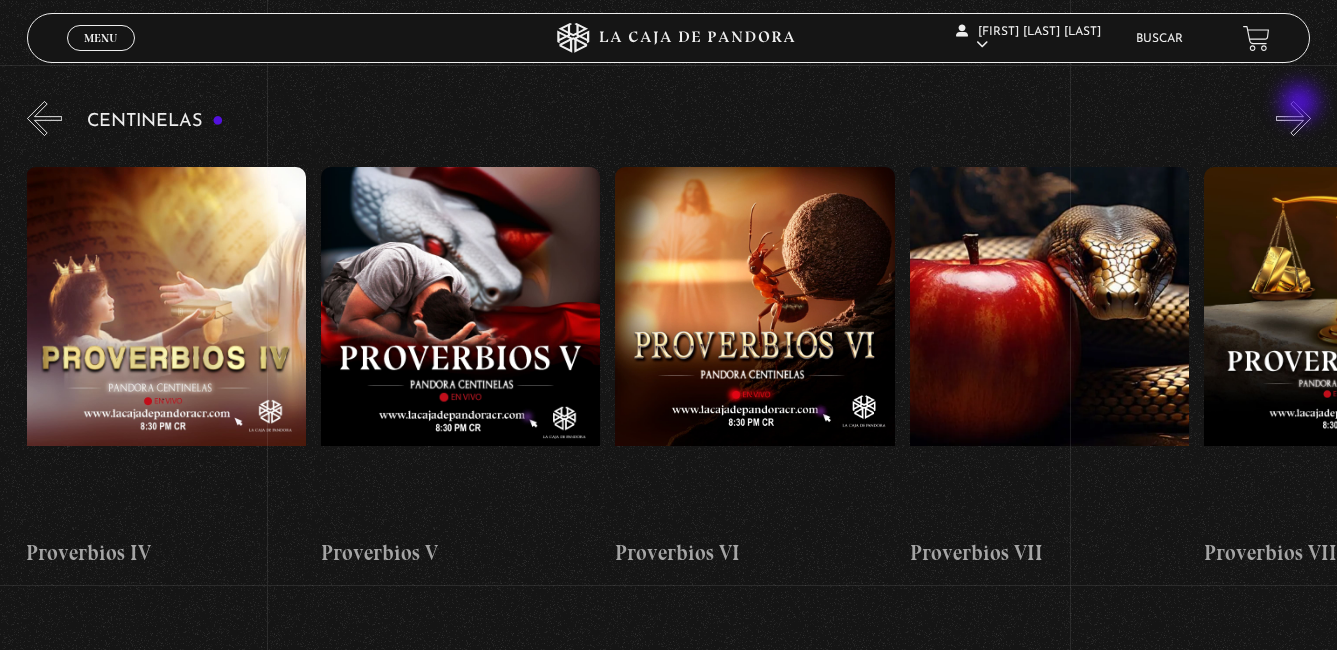 click on "»" at bounding box center (1293, 118) 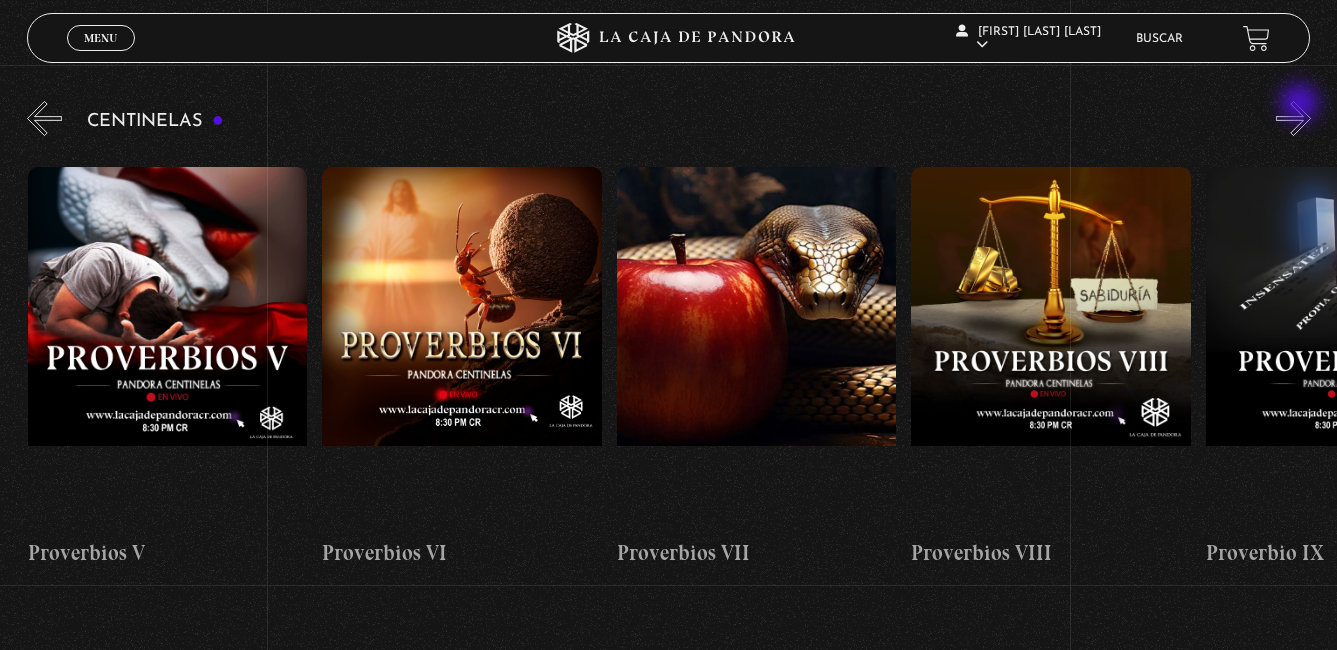 scroll, scrollTop: 0, scrollLeft: 2061, axis: horizontal 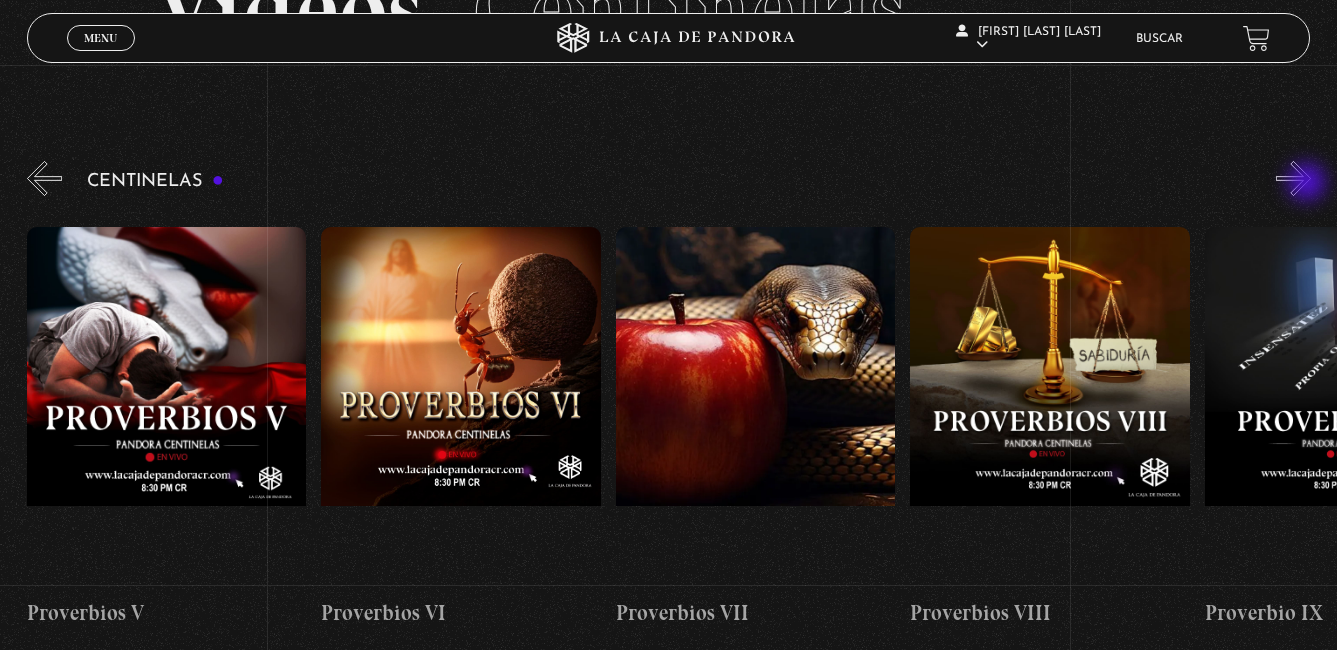click on "»" at bounding box center [1293, 178] 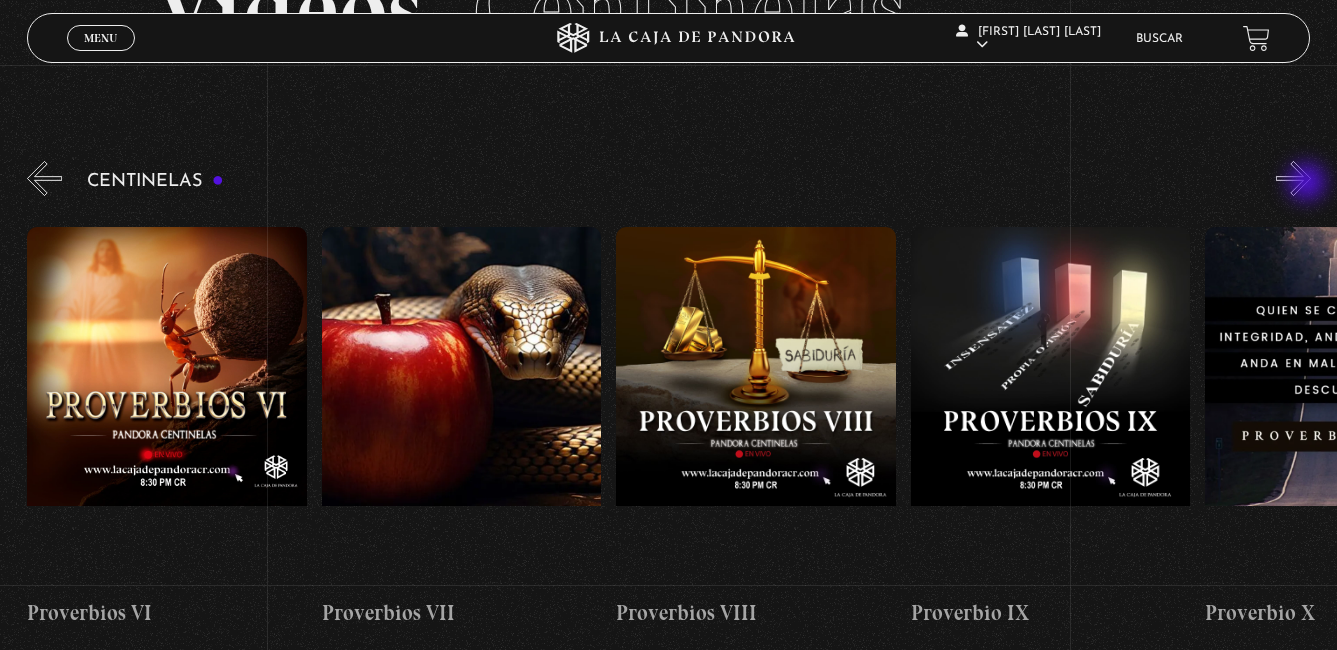 click on "»" at bounding box center [1293, 178] 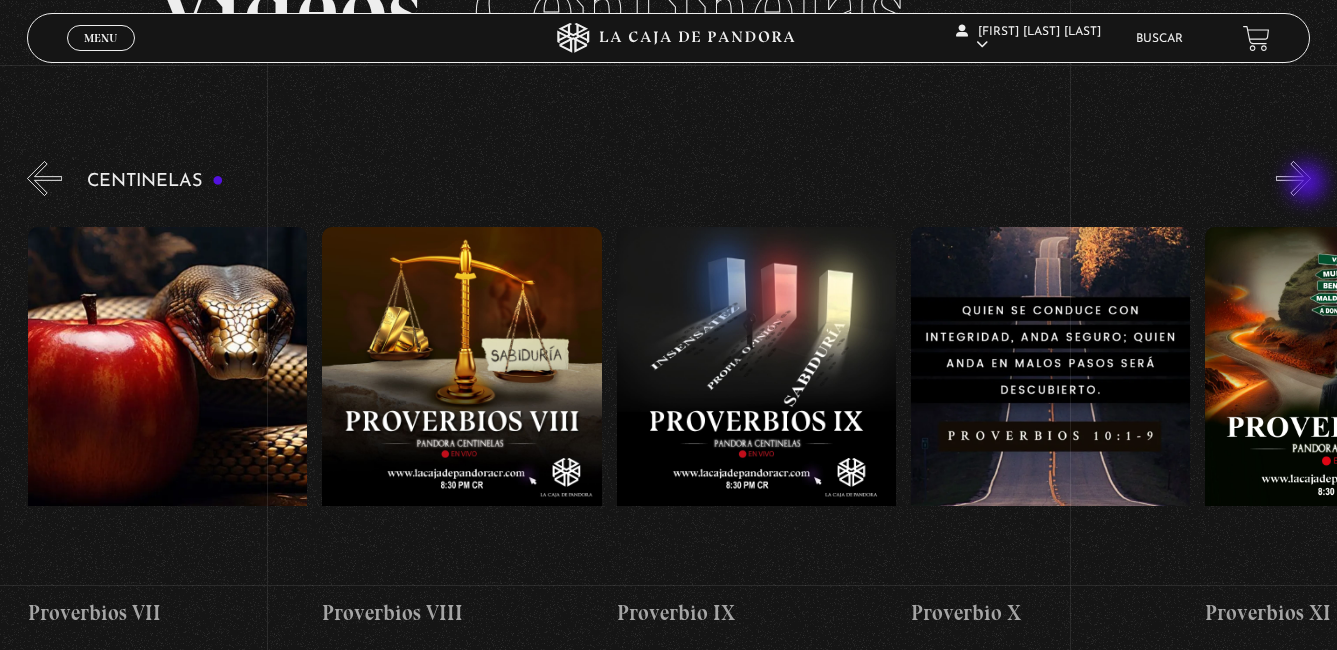 scroll, scrollTop: 0, scrollLeft: 2650, axis: horizontal 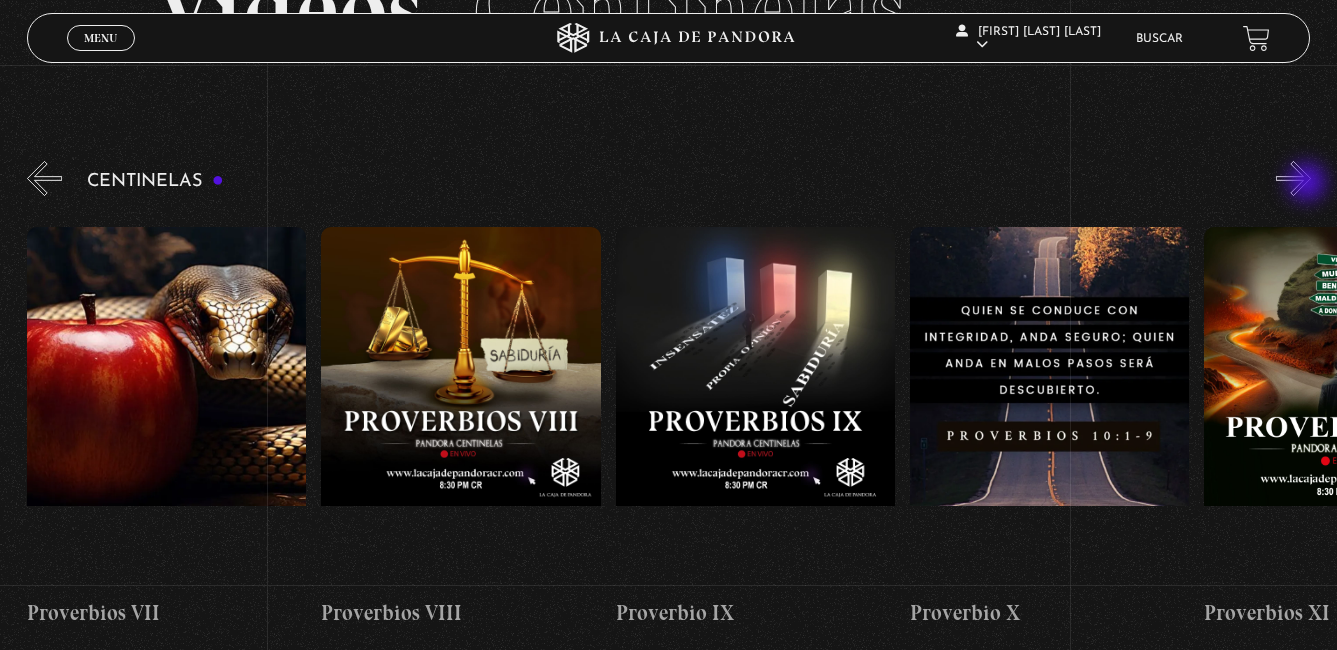 click on "»" at bounding box center (1293, 178) 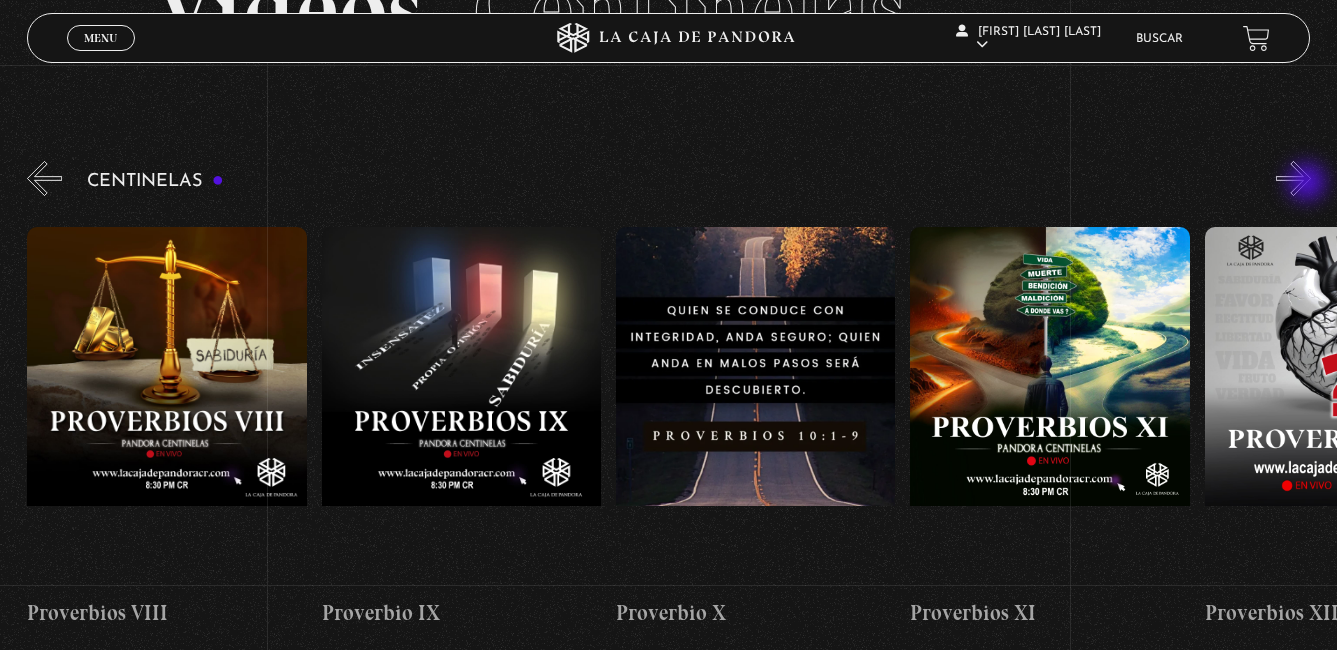 click on "»" at bounding box center [1293, 178] 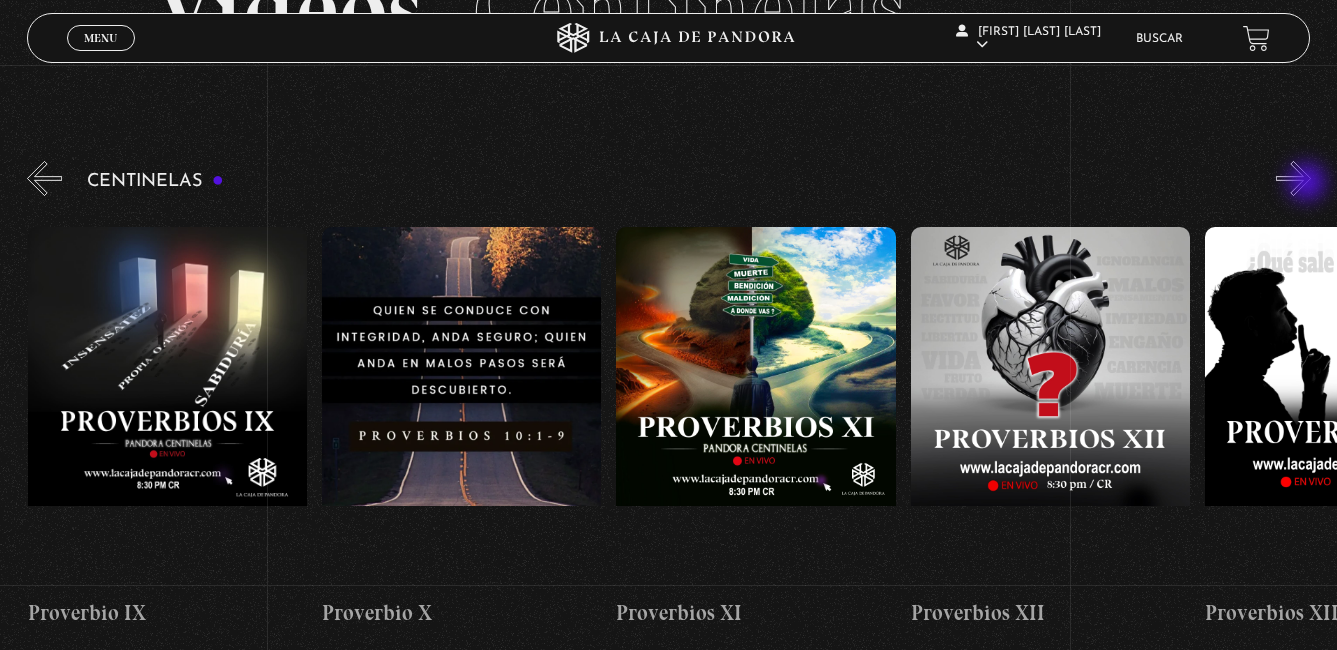 click on "»" at bounding box center [1293, 178] 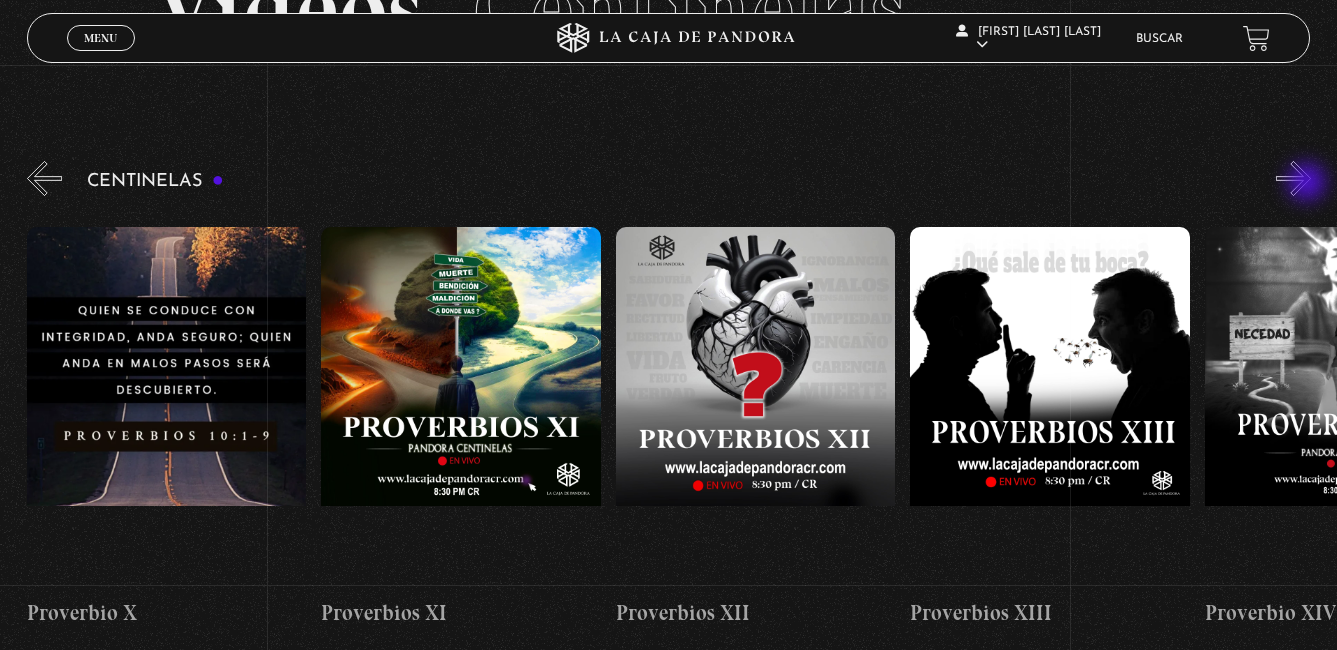 click on "»" at bounding box center (1293, 178) 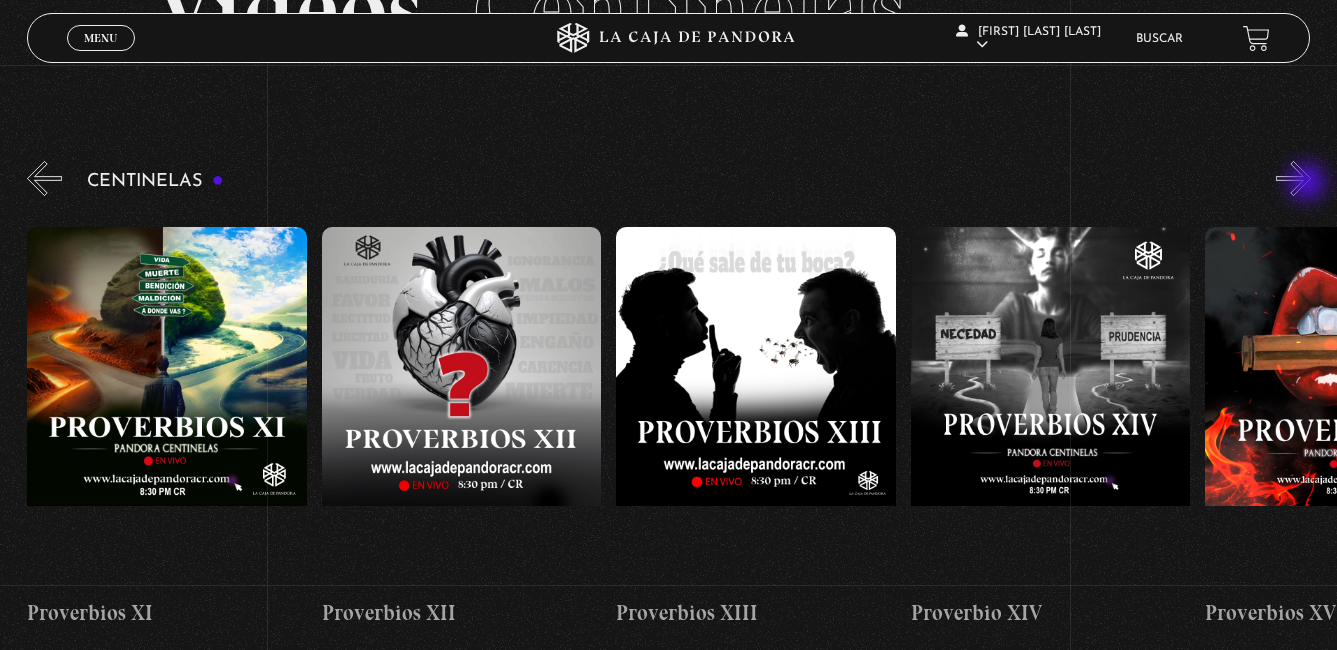click on "»" at bounding box center (1293, 178) 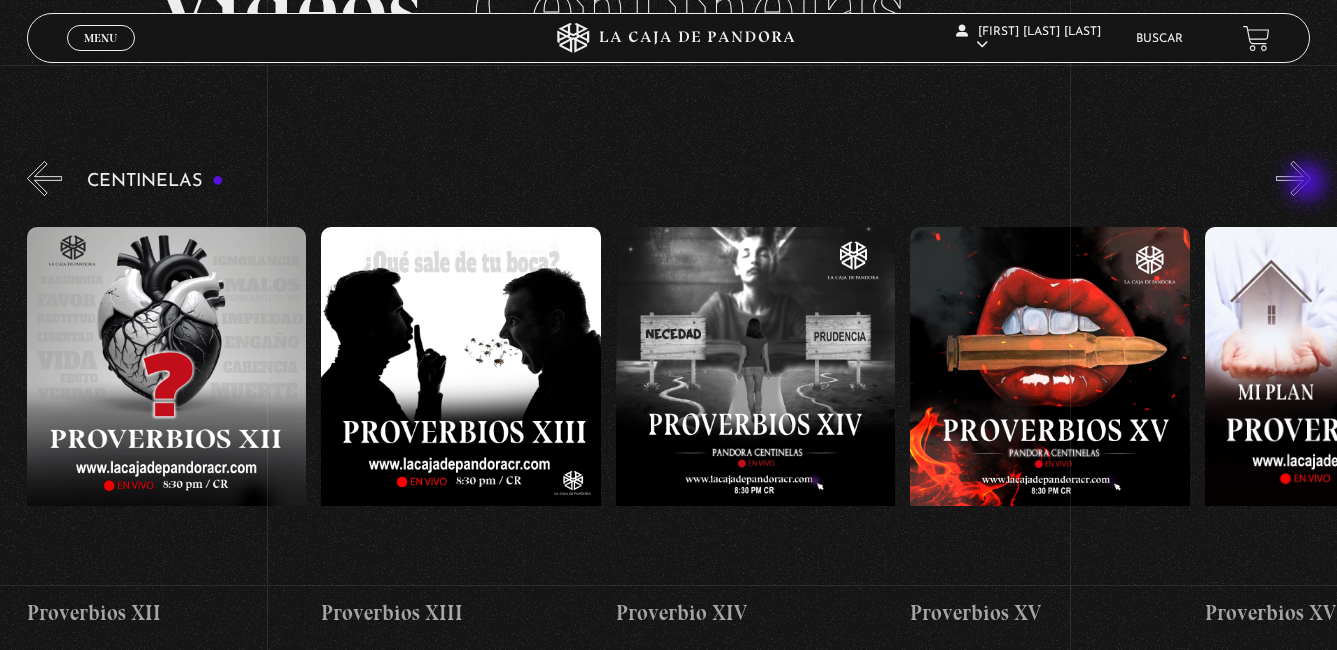 click on "»" at bounding box center (1293, 178) 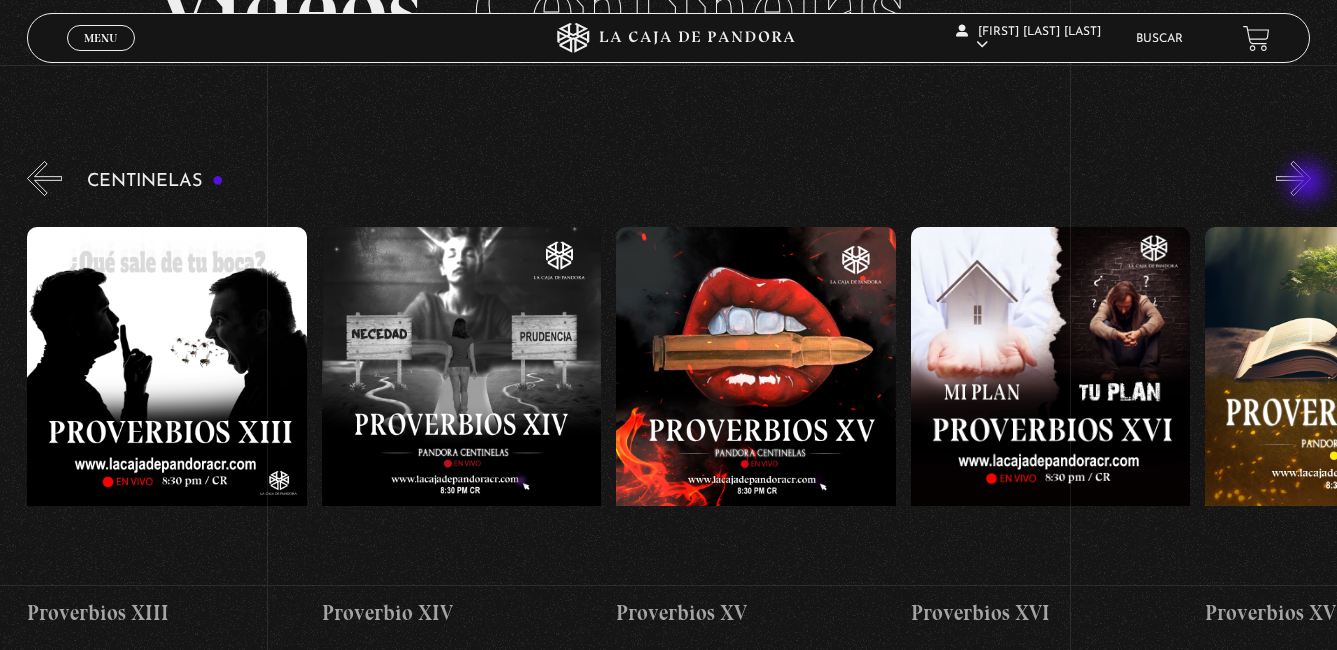 click on "»" at bounding box center (1293, 178) 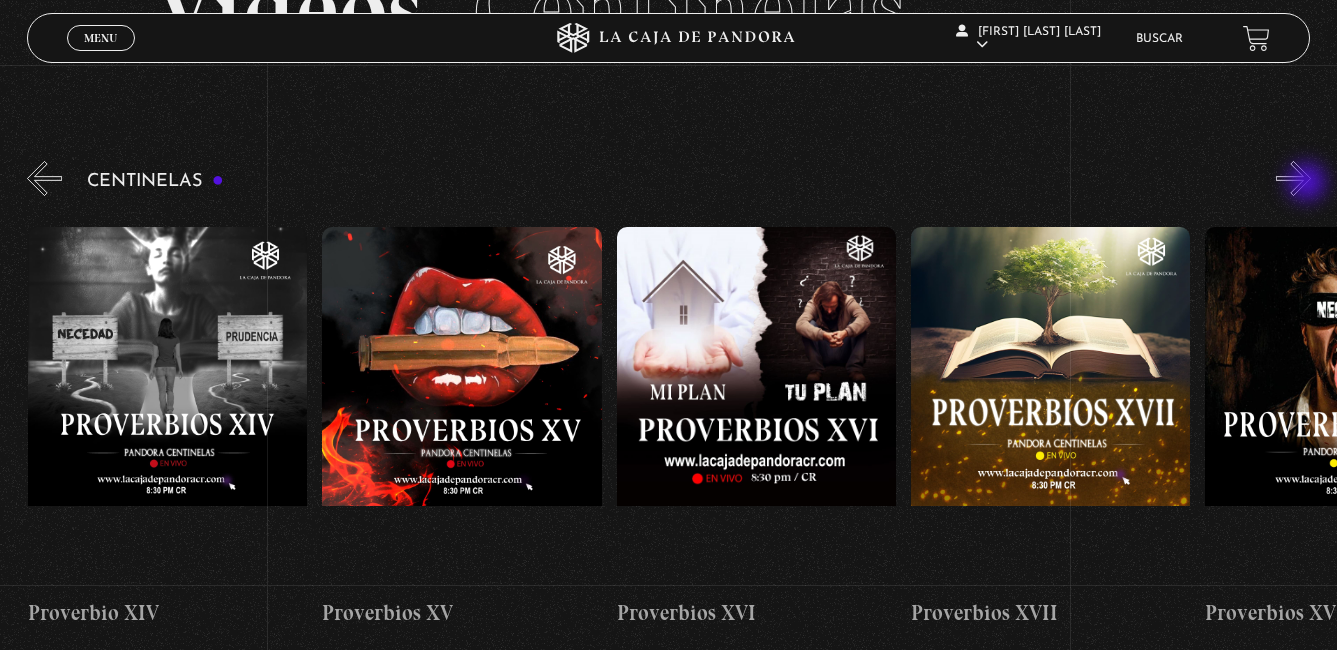 scroll, scrollTop: 0, scrollLeft: 4711, axis: horizontal 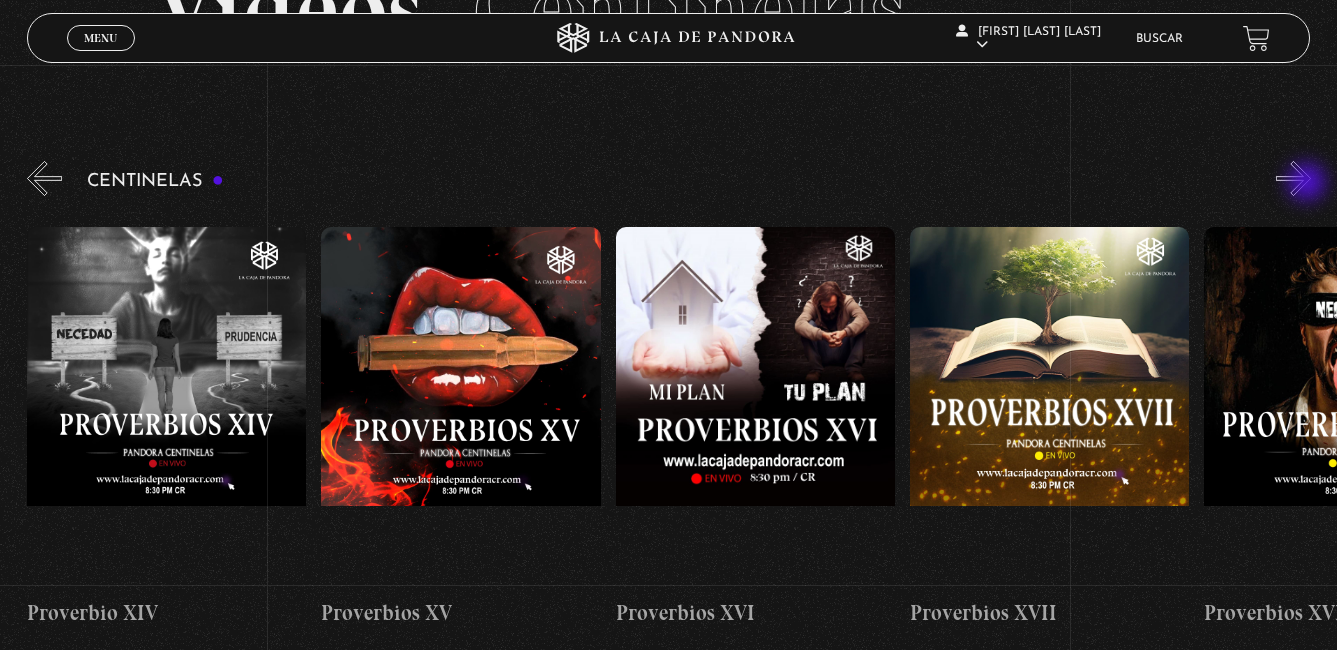 click on "»" at bounding box center (1293, 178) 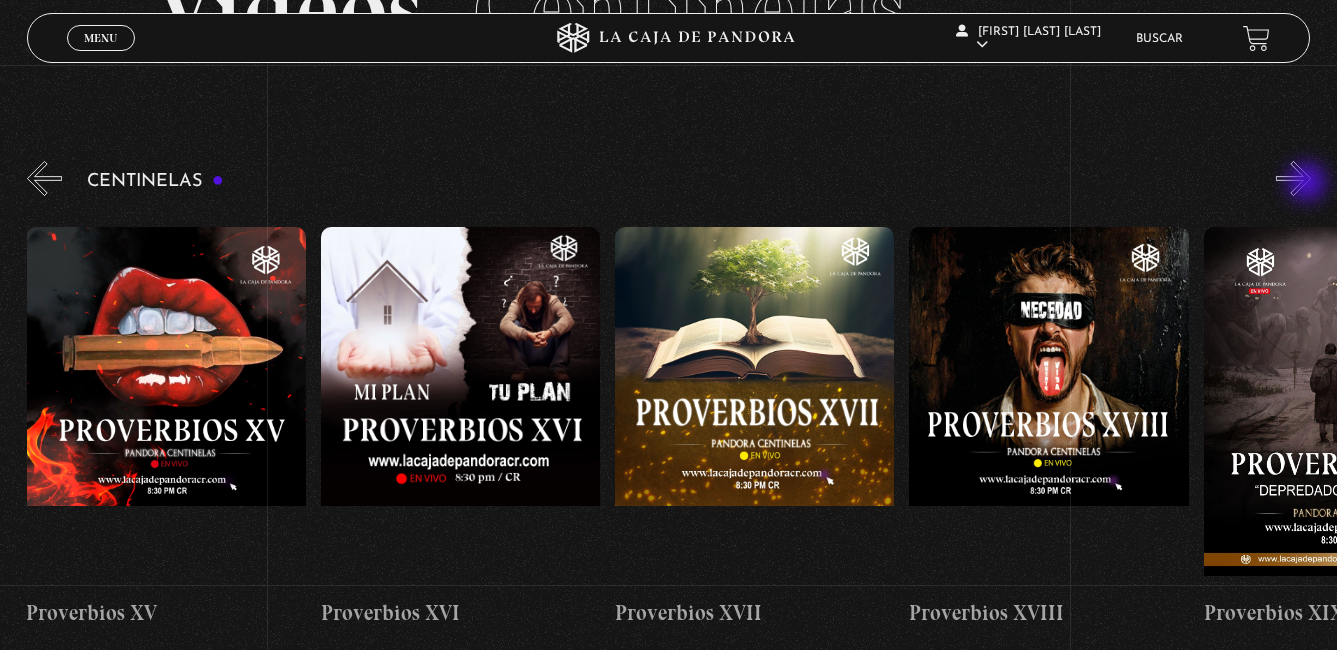 click on "»" at bounding box center (1293, 178) 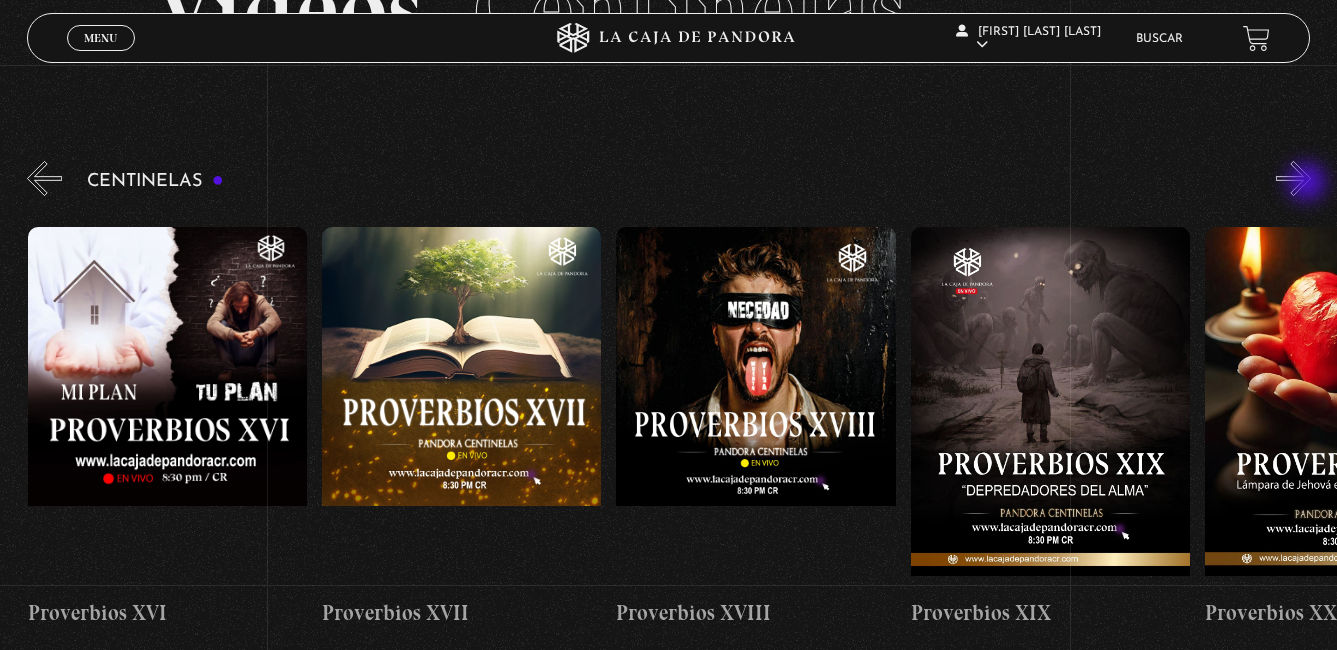 scroll, scrollTop: 0, scrollLeft: 5300, axis: horizontal 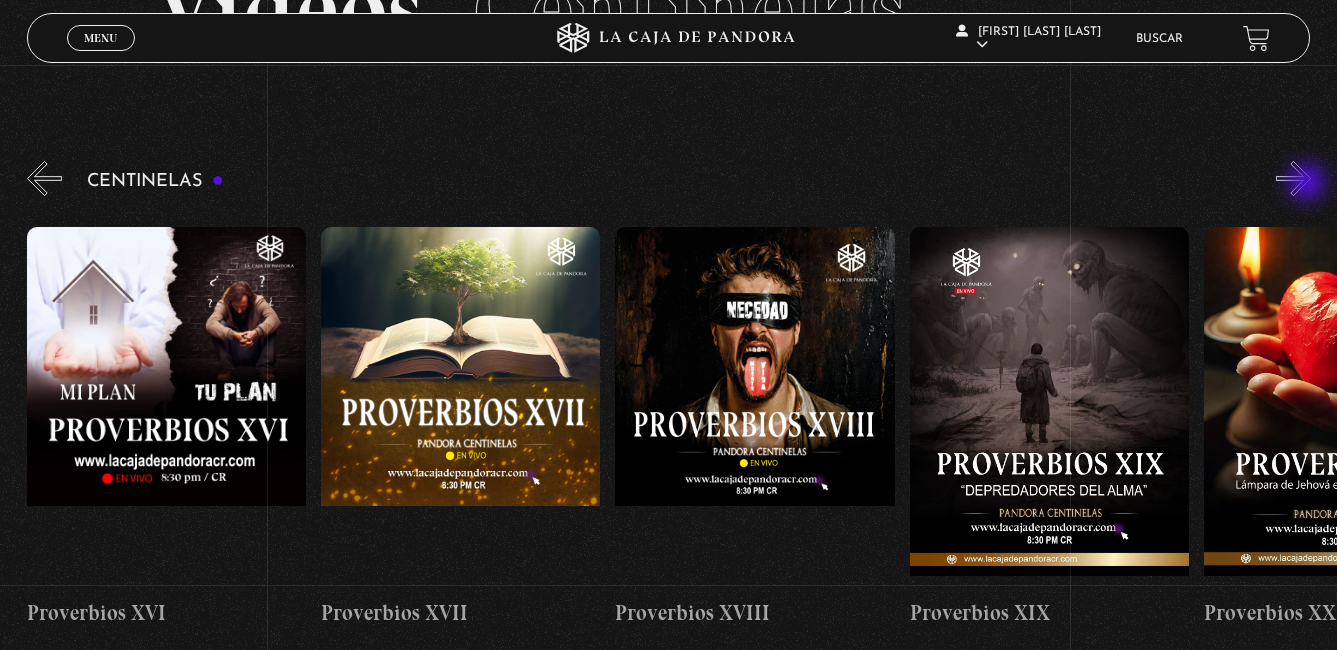 click on "»" at bounding box center (1293, 178) 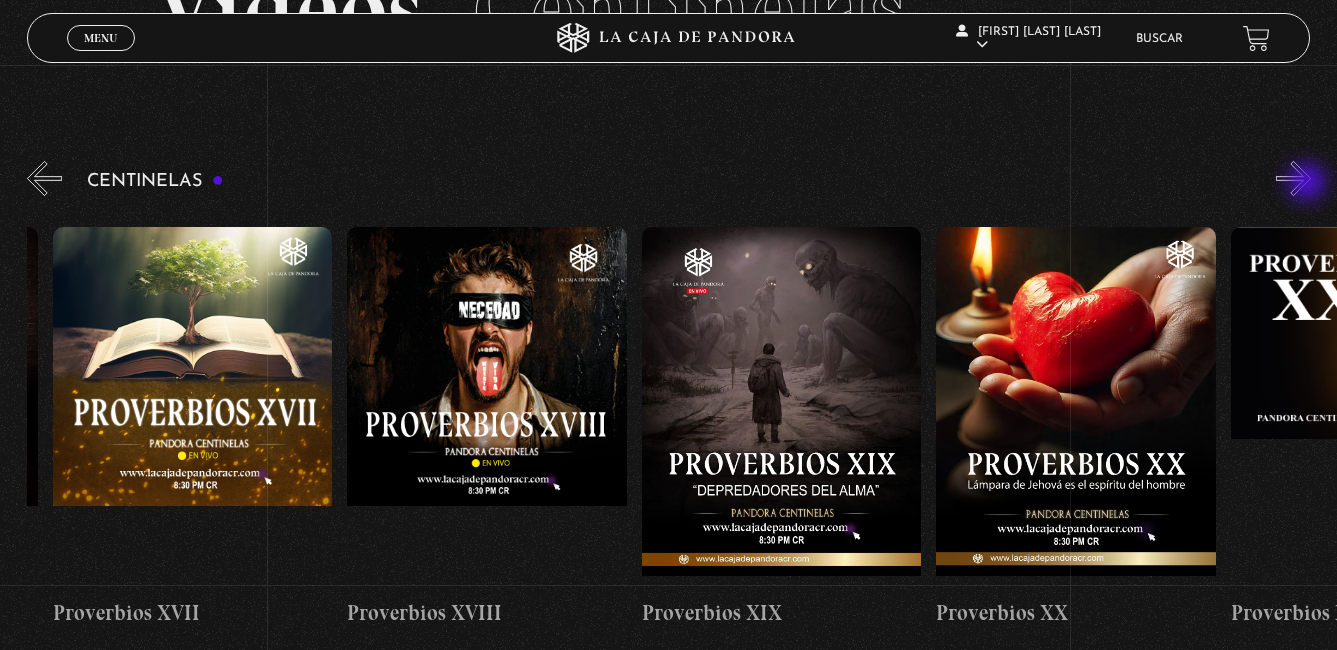 scroll, scrollTop: 0, scrollLeft: 5594, axis: horizontal 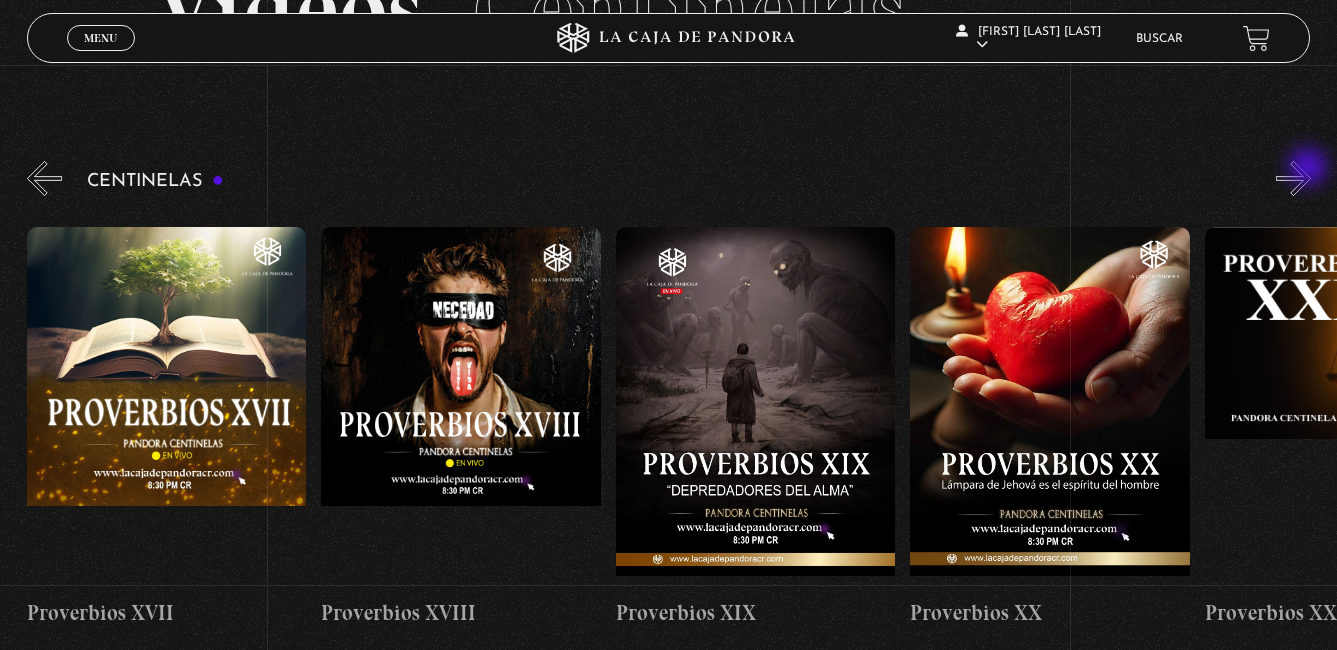 click on "»" at bounding box center (1293, 178) 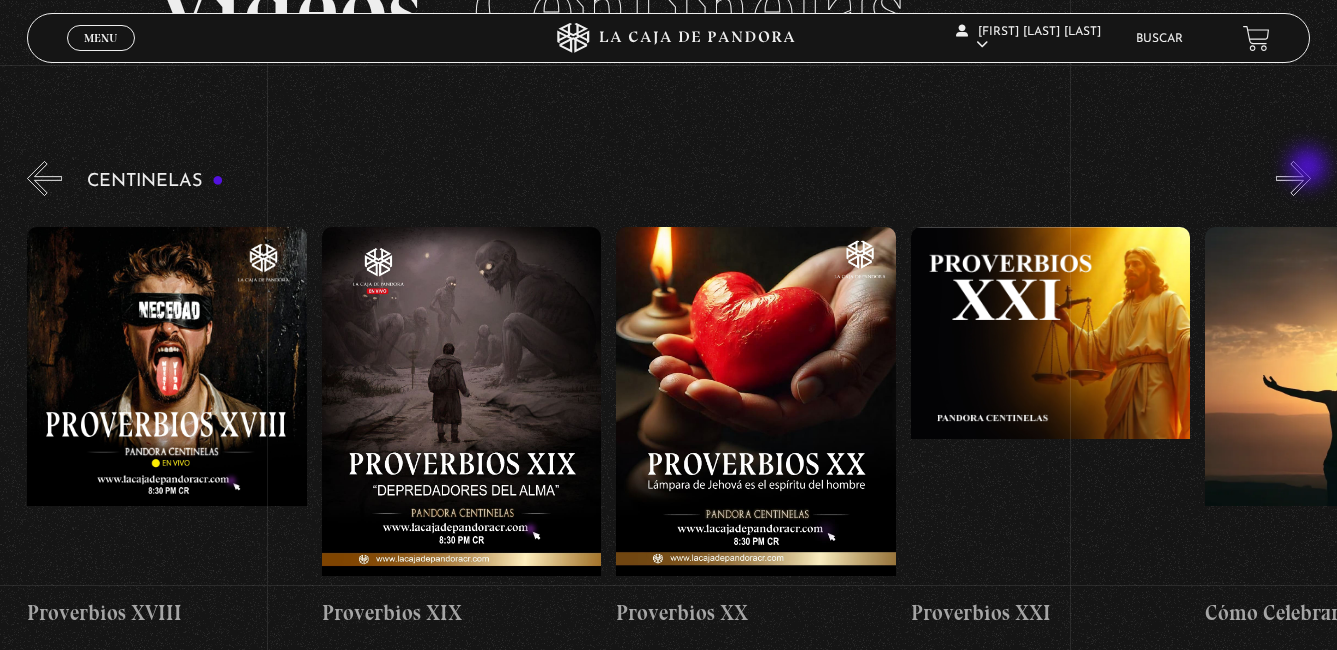 scroll, scrollTop: 0, scrollLeft: 5889, axis: horizontal 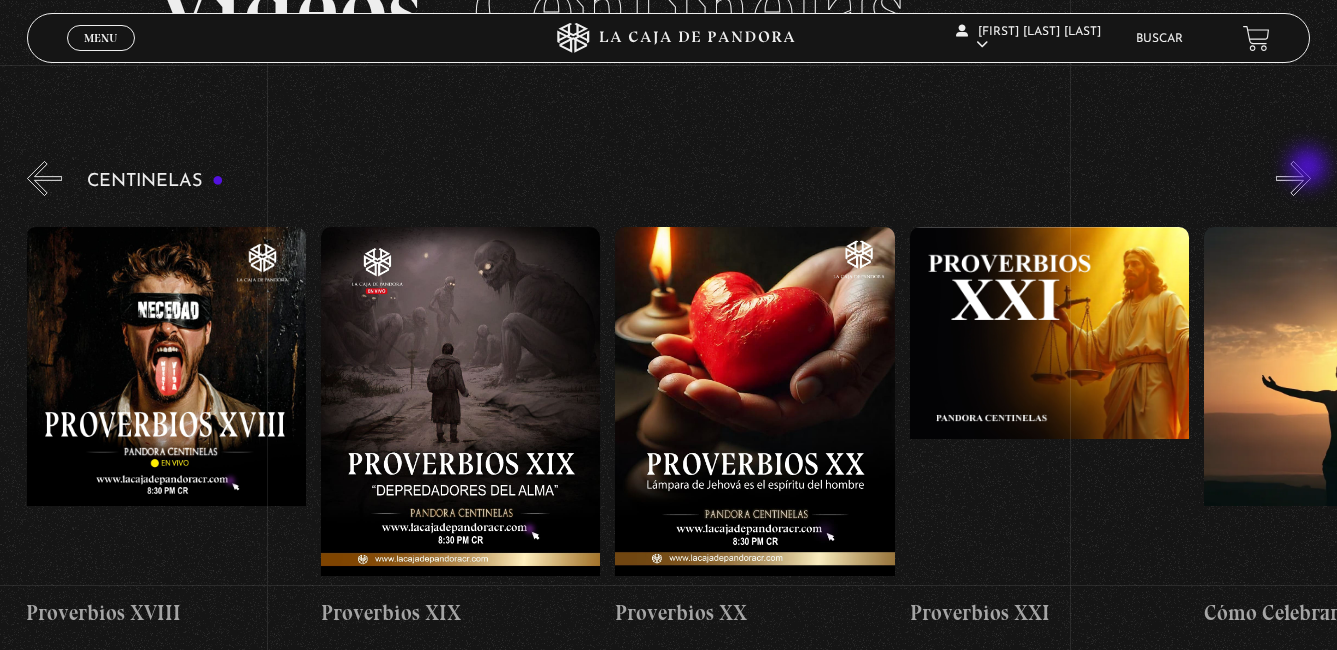 click on "»" at bounding box center [1293, 178] 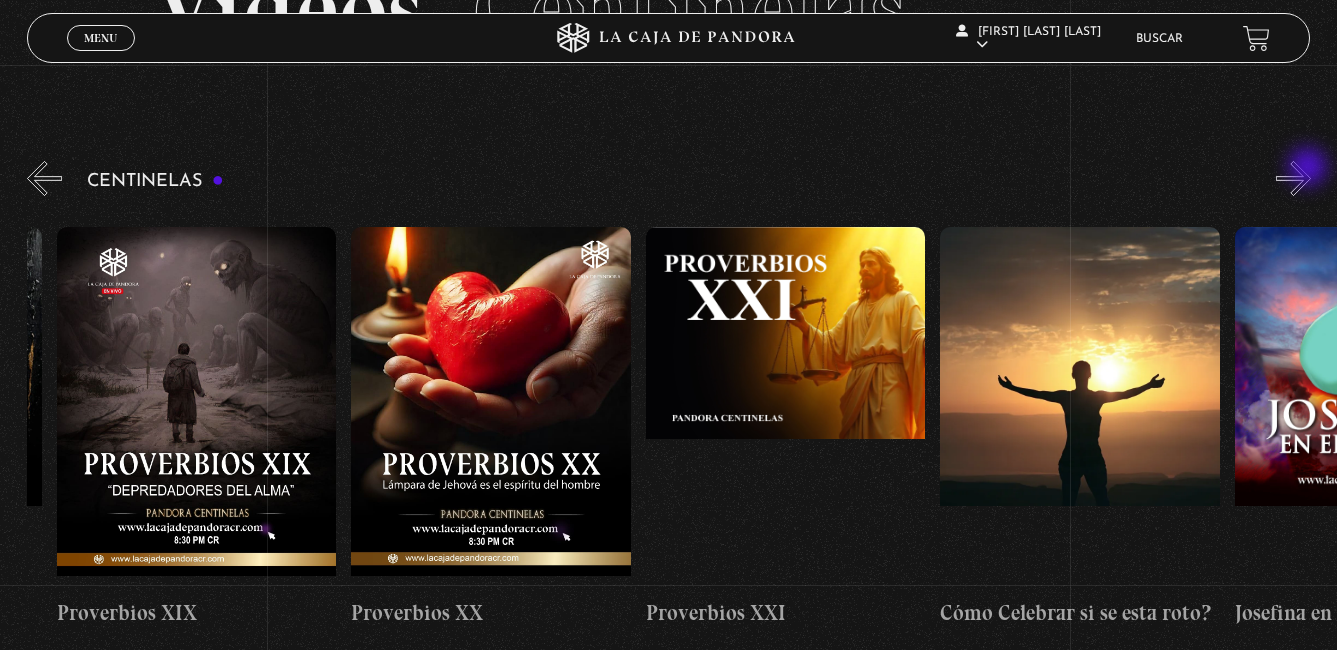 scroll, scrollTop: 0, scrollLeft: 6183, axis: horizontal 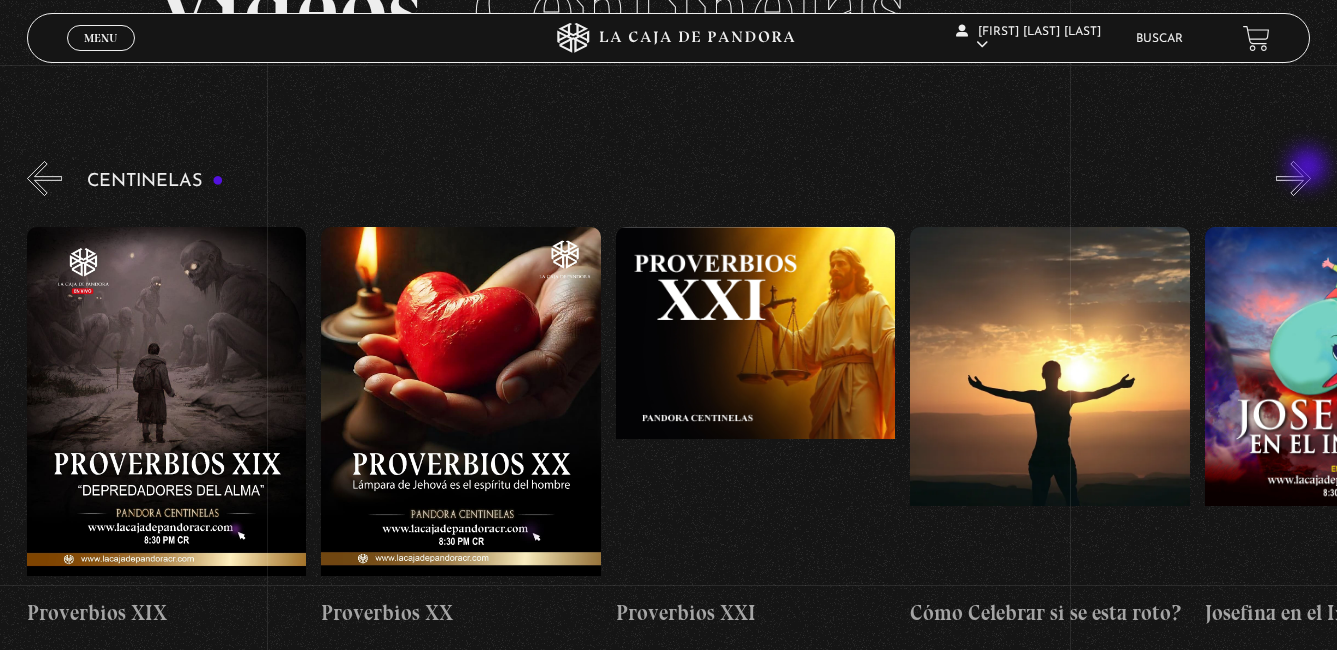 click on "»" at bounding box center [1293, 178] 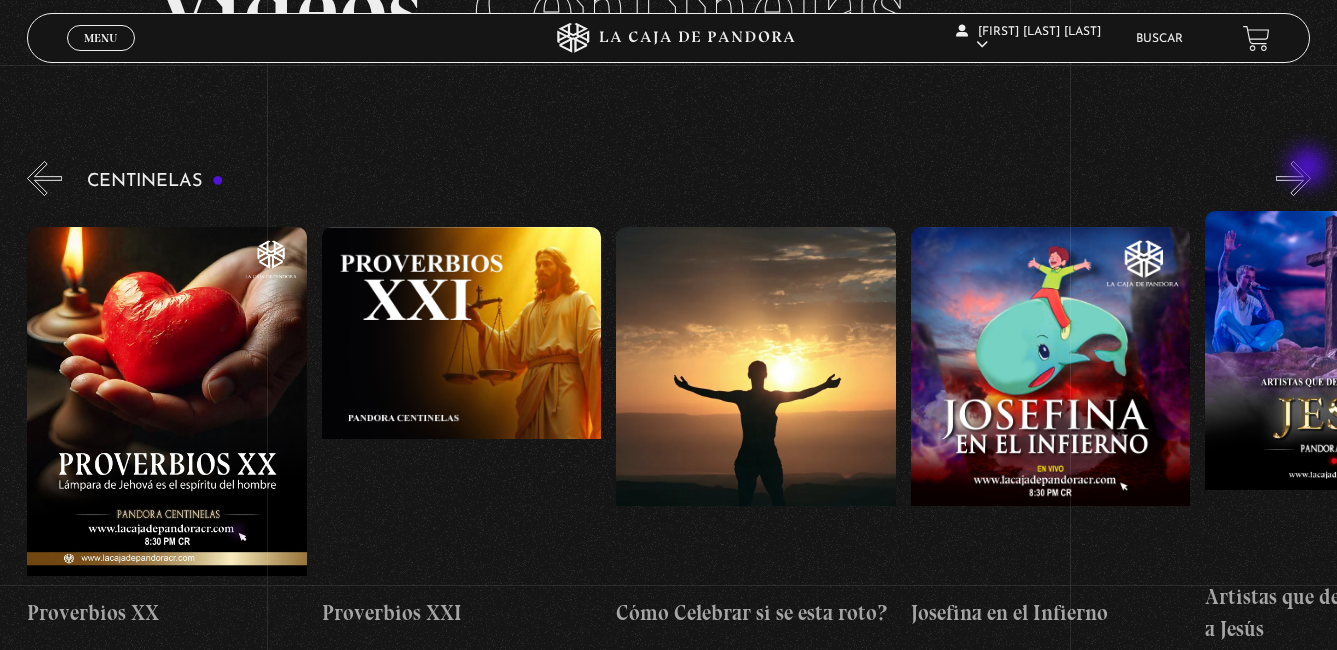 scroll, scrollTop: 0, scrollLeft: 6478, axis: horizontal 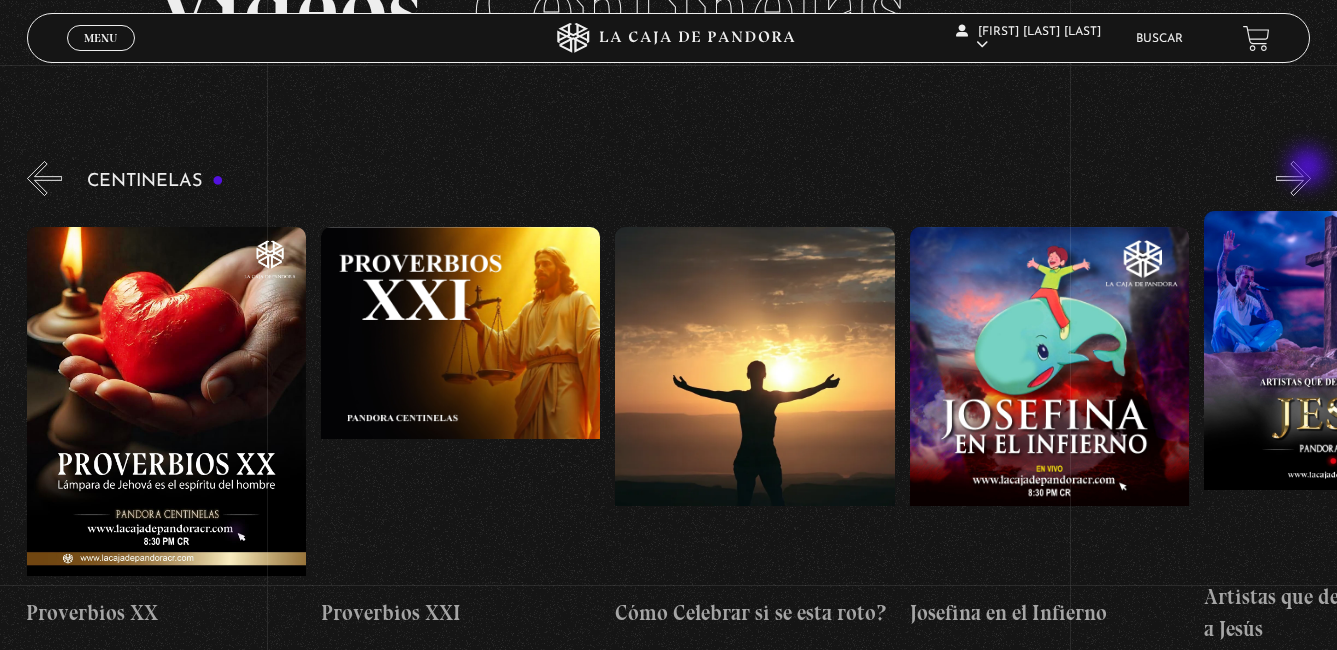 click on "»" at bounding box center (1293, 178) 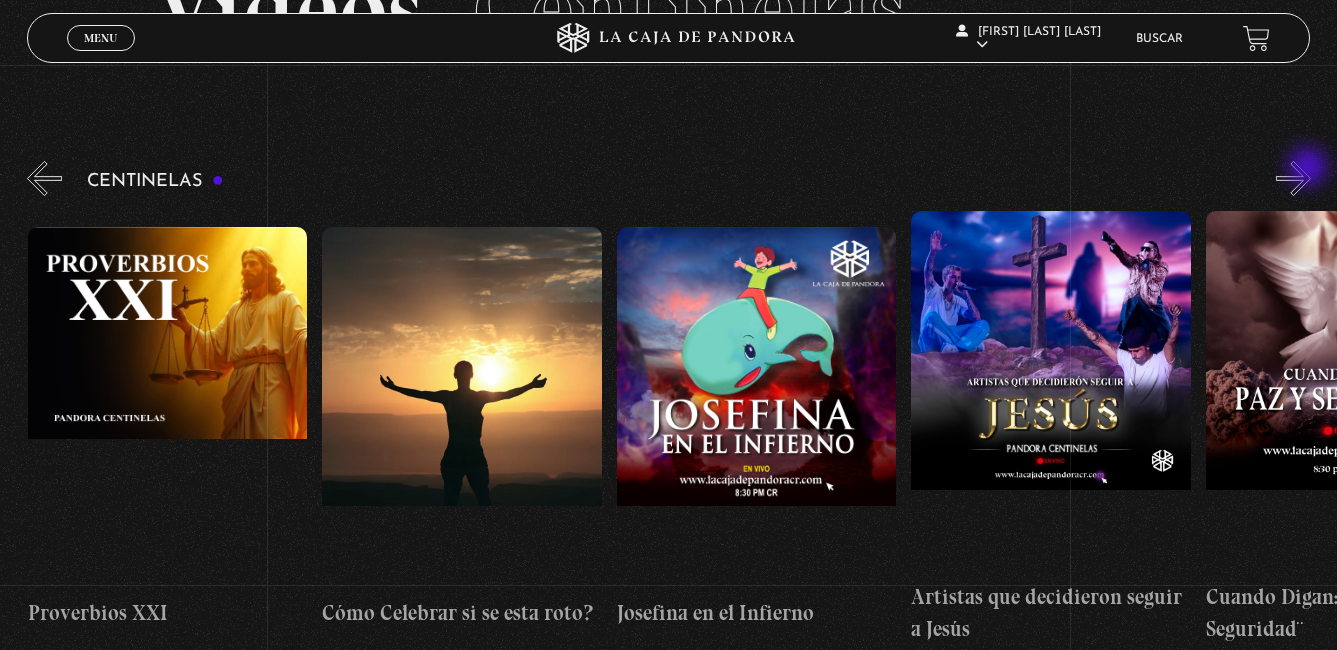 scroll, scrollTop: 0, scrollLeft: 6772, axis: horizontal 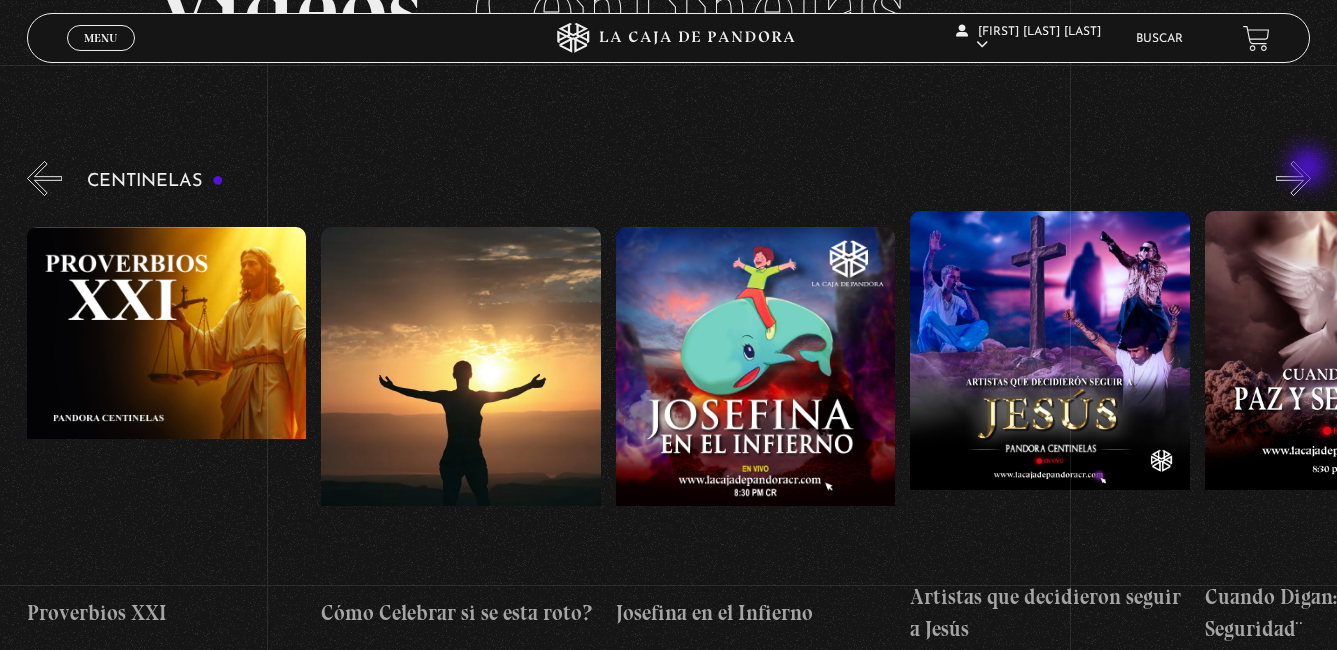click on "»" at bounding box center [1293, 178] 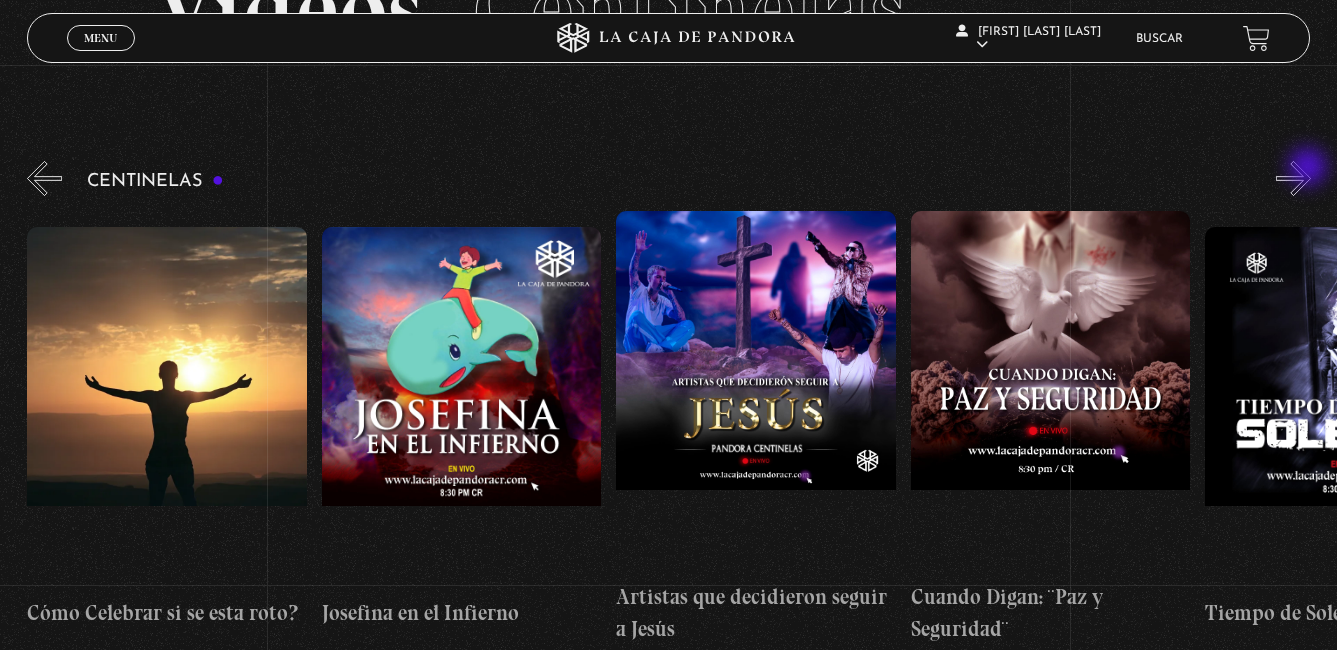 scroll, scrollTop: 0, scrollLeft: 7067, axis: horizontal 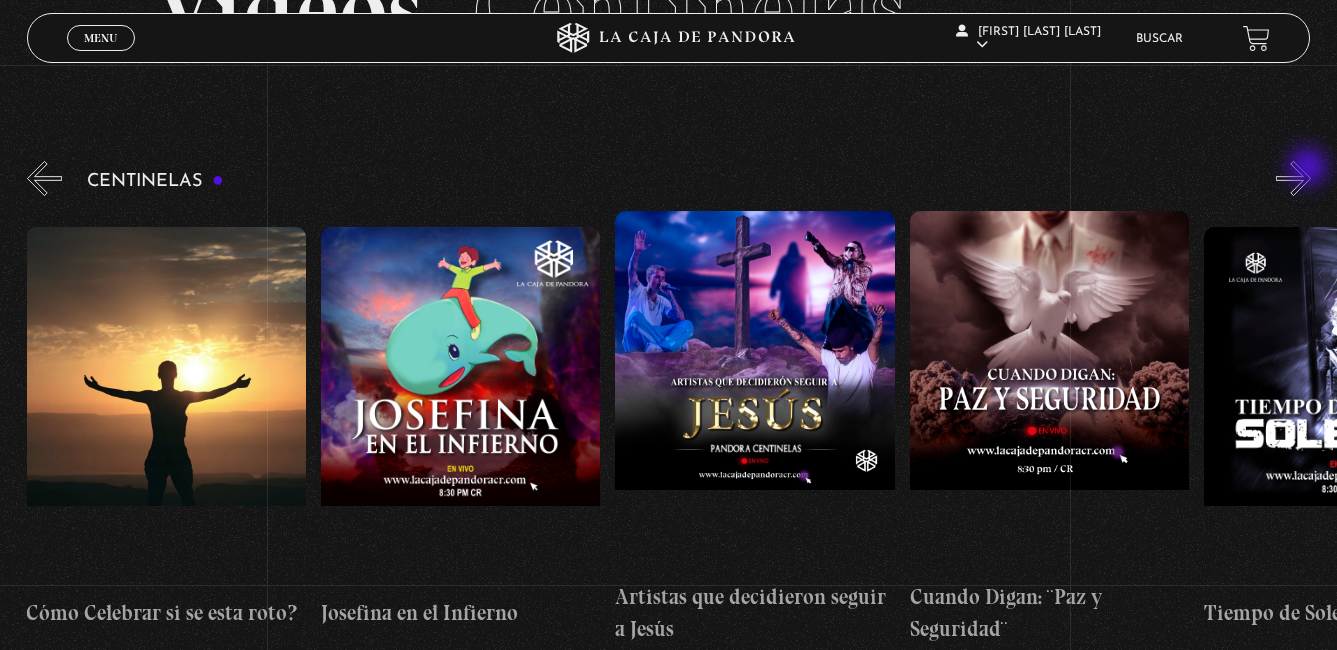 click on "»" at bounding box center [1293, 178] 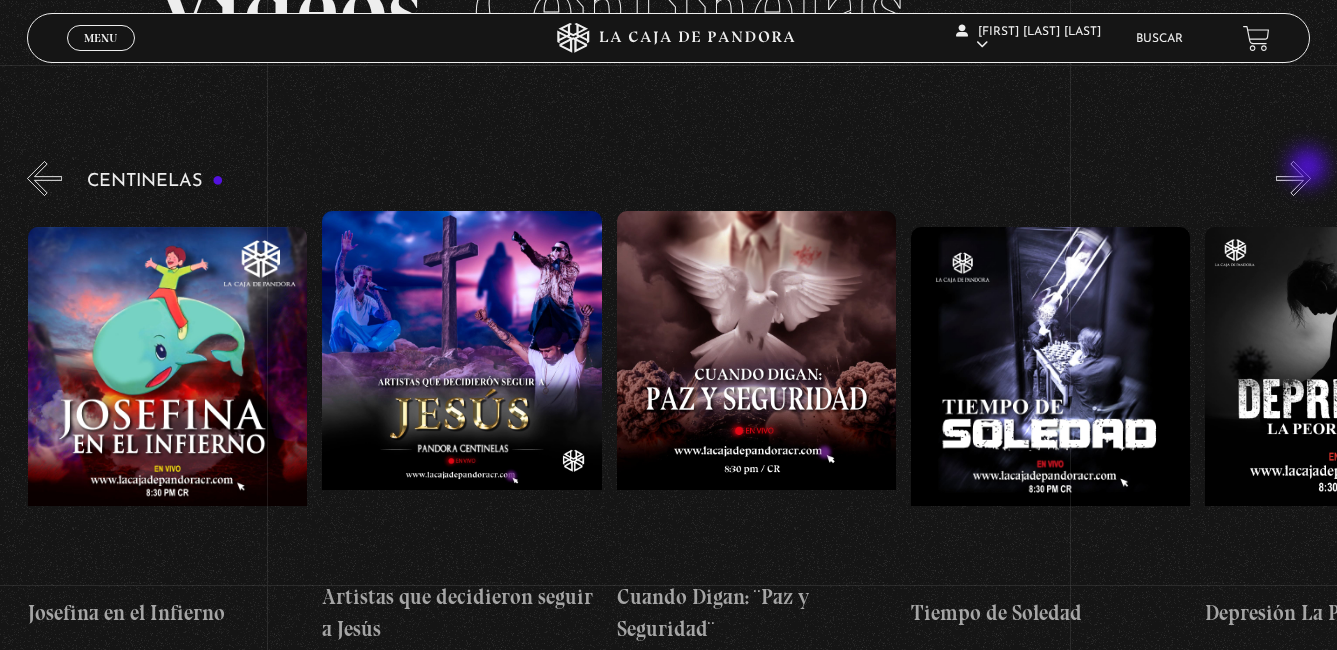 scroll, scrollTop: 0, scrollLeft: 7361, axis: horizontal 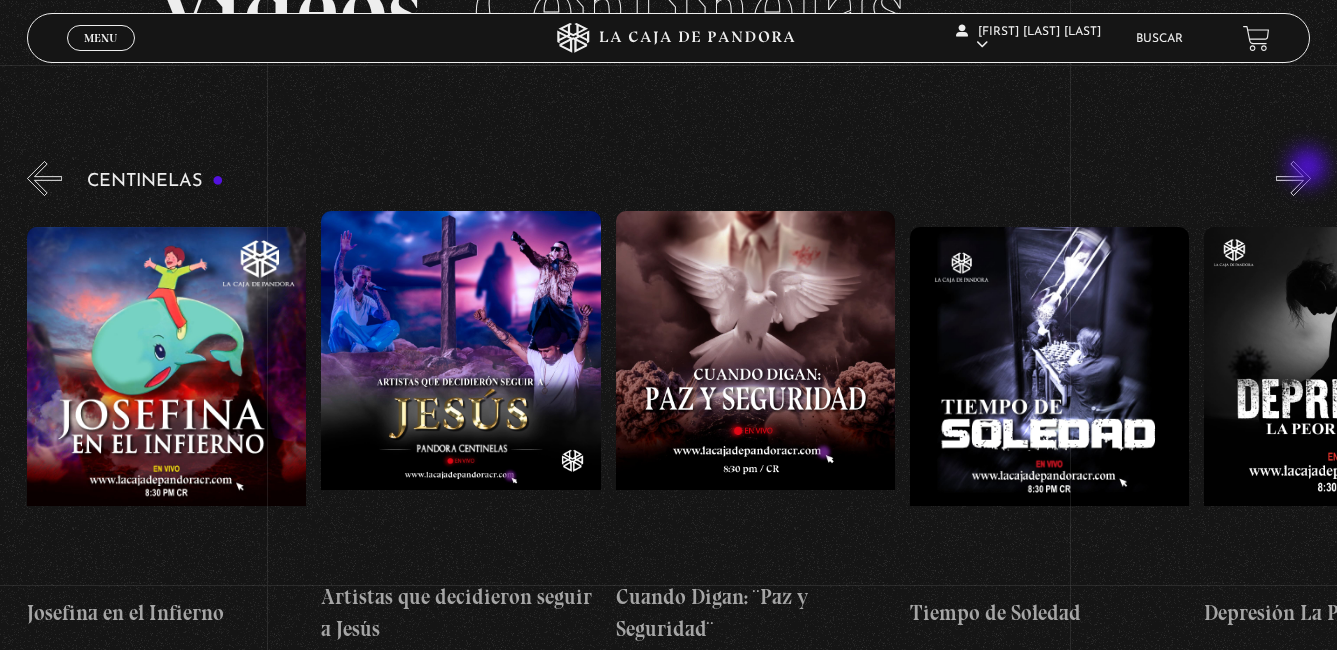 click on "»" at bounding box center (1293, 178) 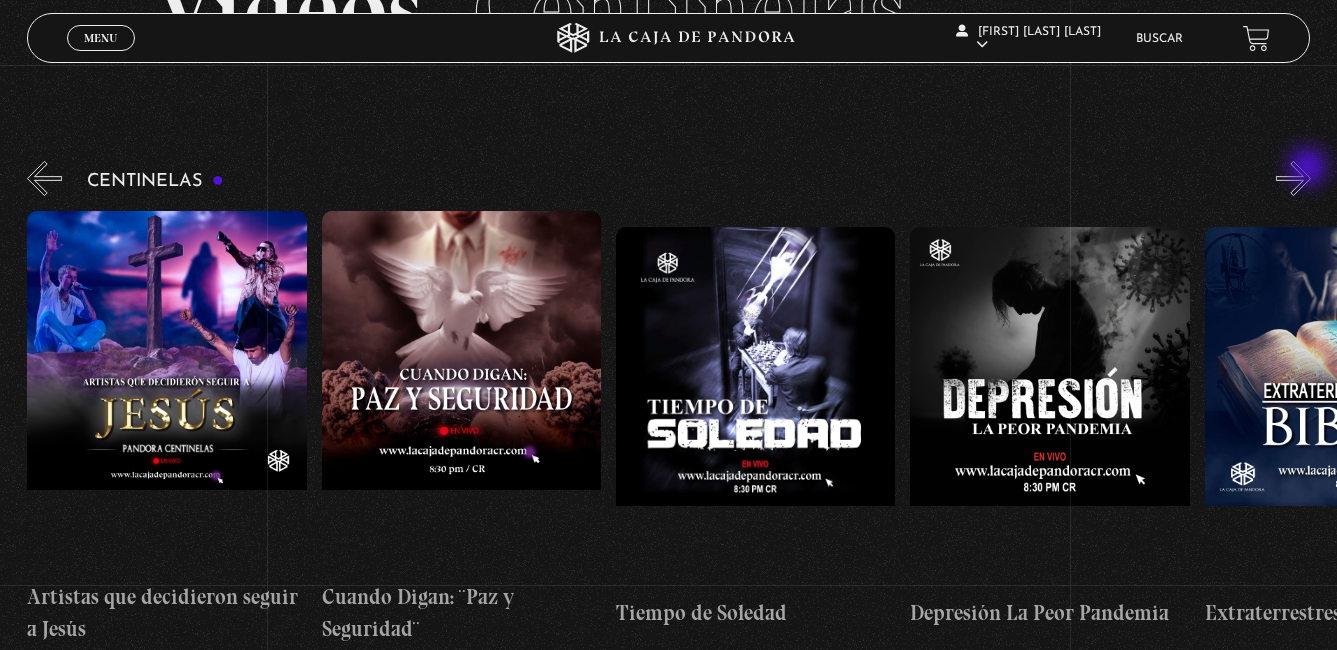 scroll, scrollTop: 0, scrollLeft: 7656, axis: horizontal 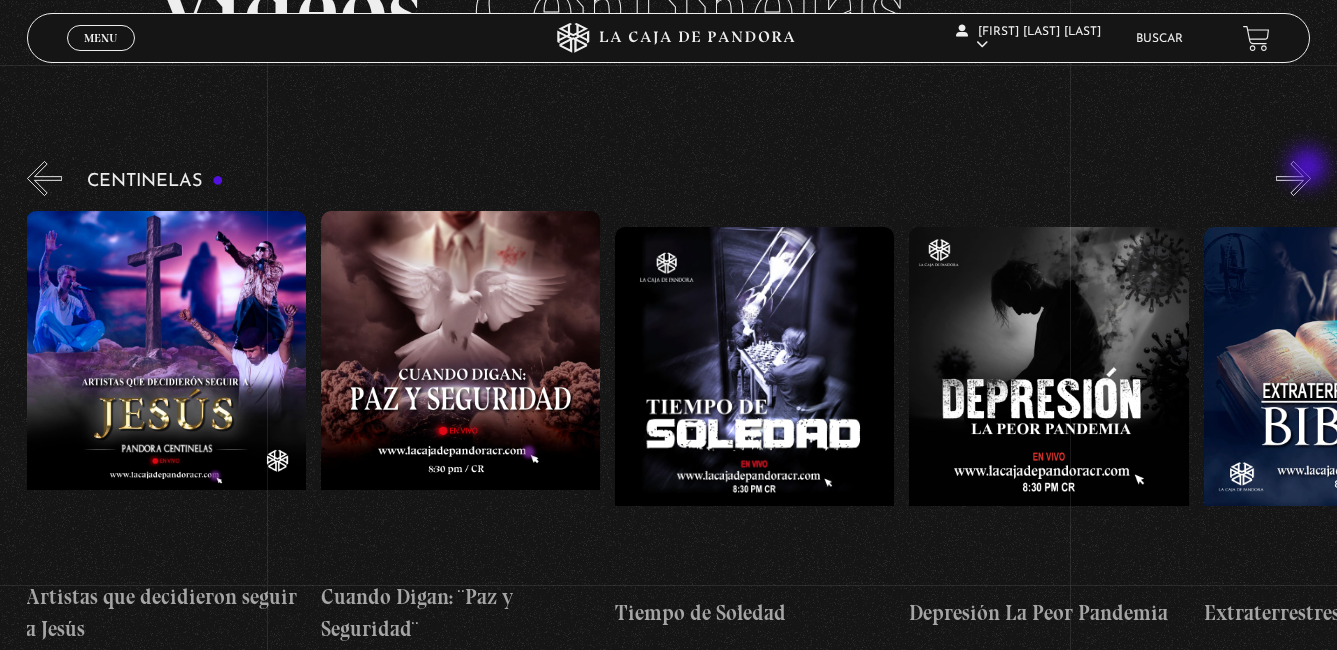 click on "»" at bounding box center [1293, 178] 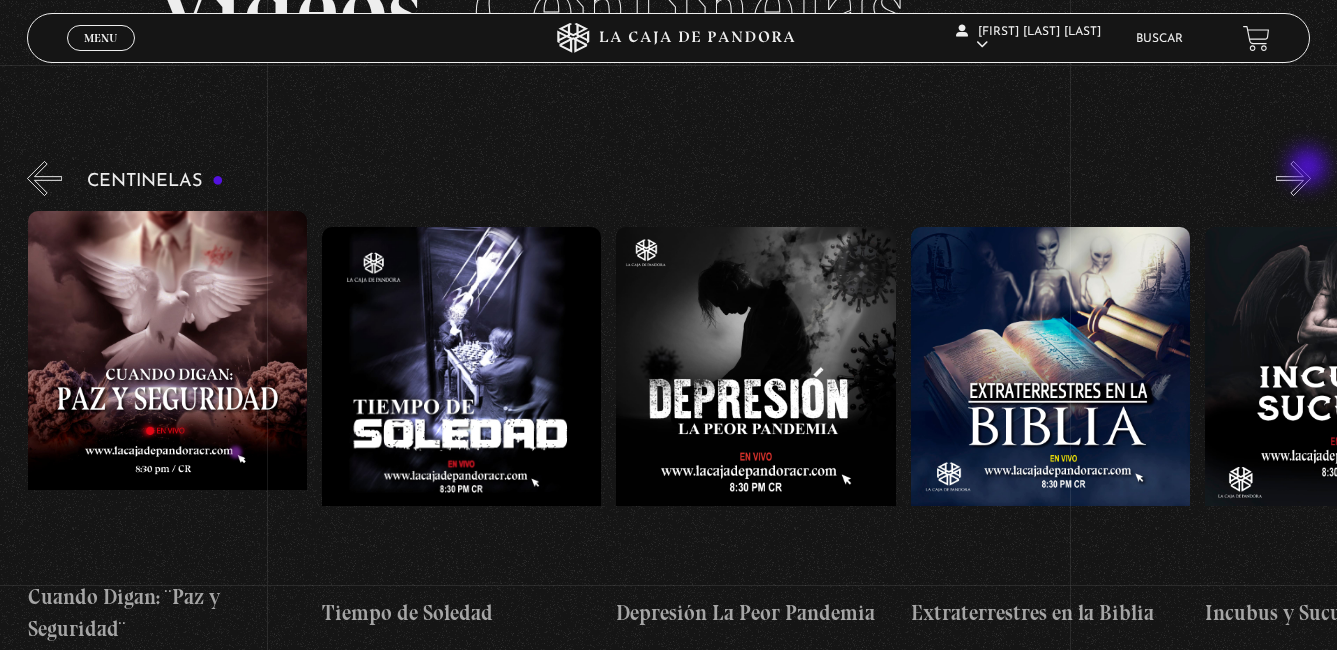 scroll, scrollTop: 0, scrollLeft: 7950, axis: horizontal 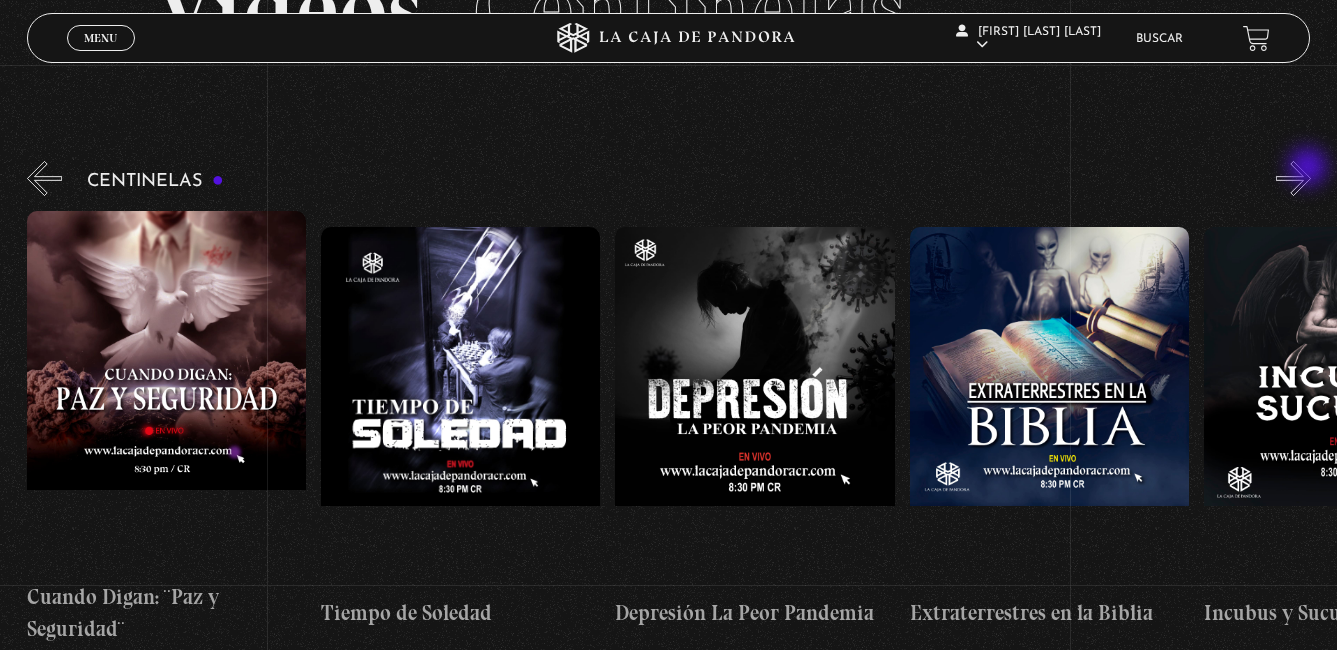 click on "»" at bounding box center (1293, 178) 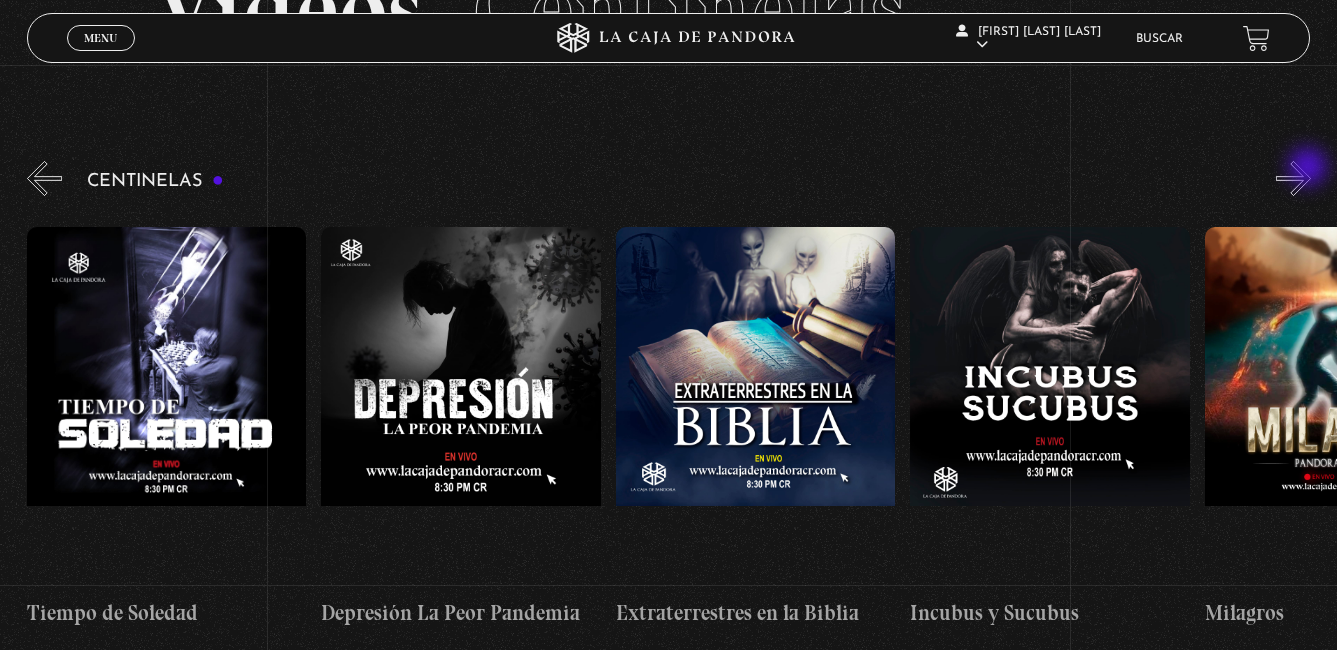 click on "»" at bounding box center (1293, 178) 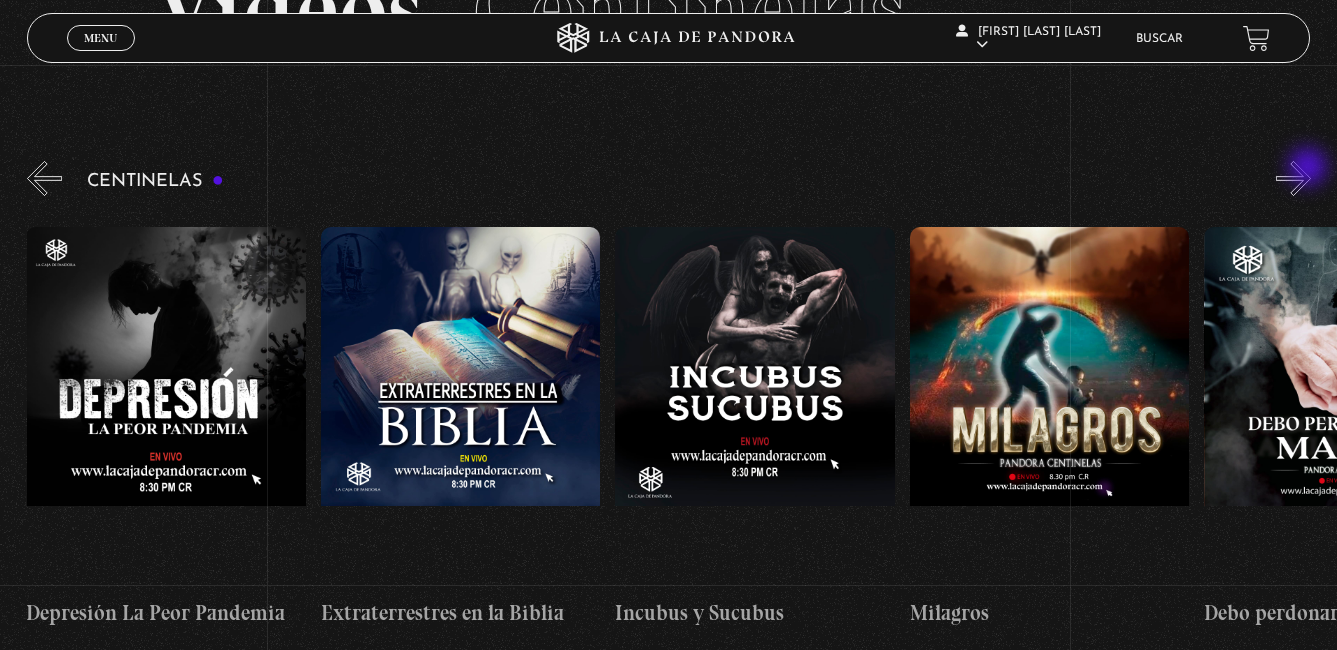 click on "»" at bounding box center [1293, 178] 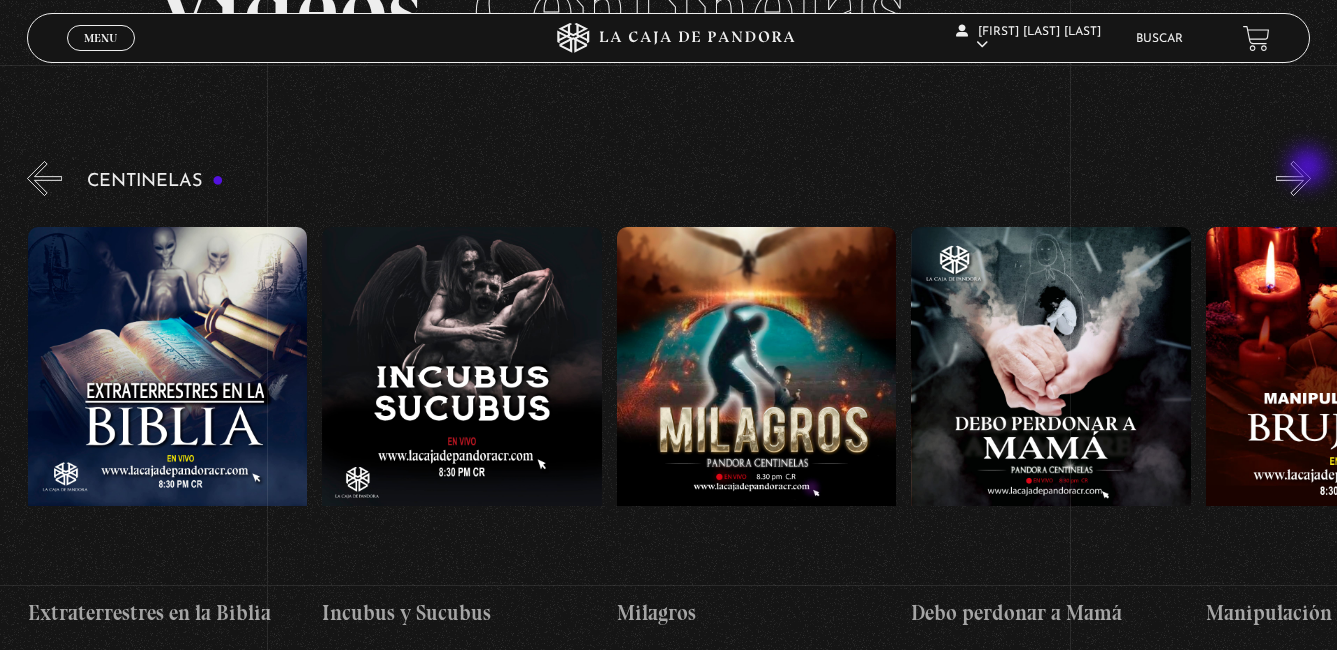 scroll, scrollTop: 0, scrollLeft: 8833, axis: horizontal 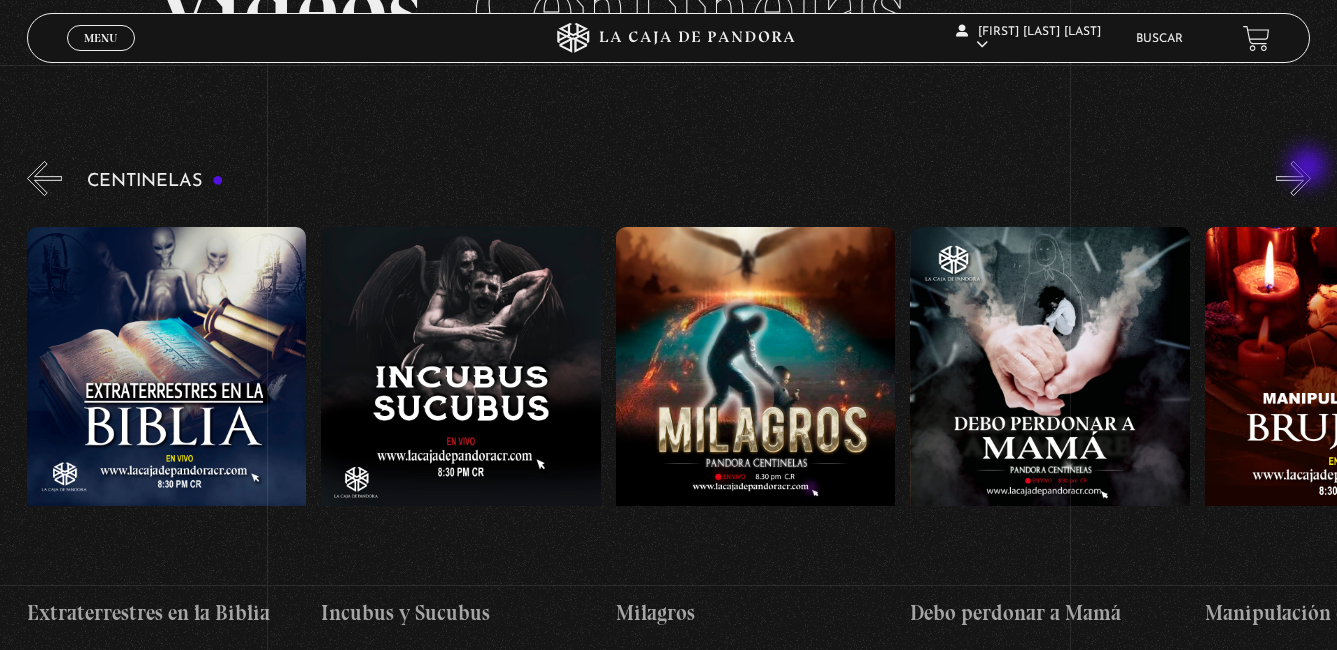 click on "»" at bounding box center (1293, 178) 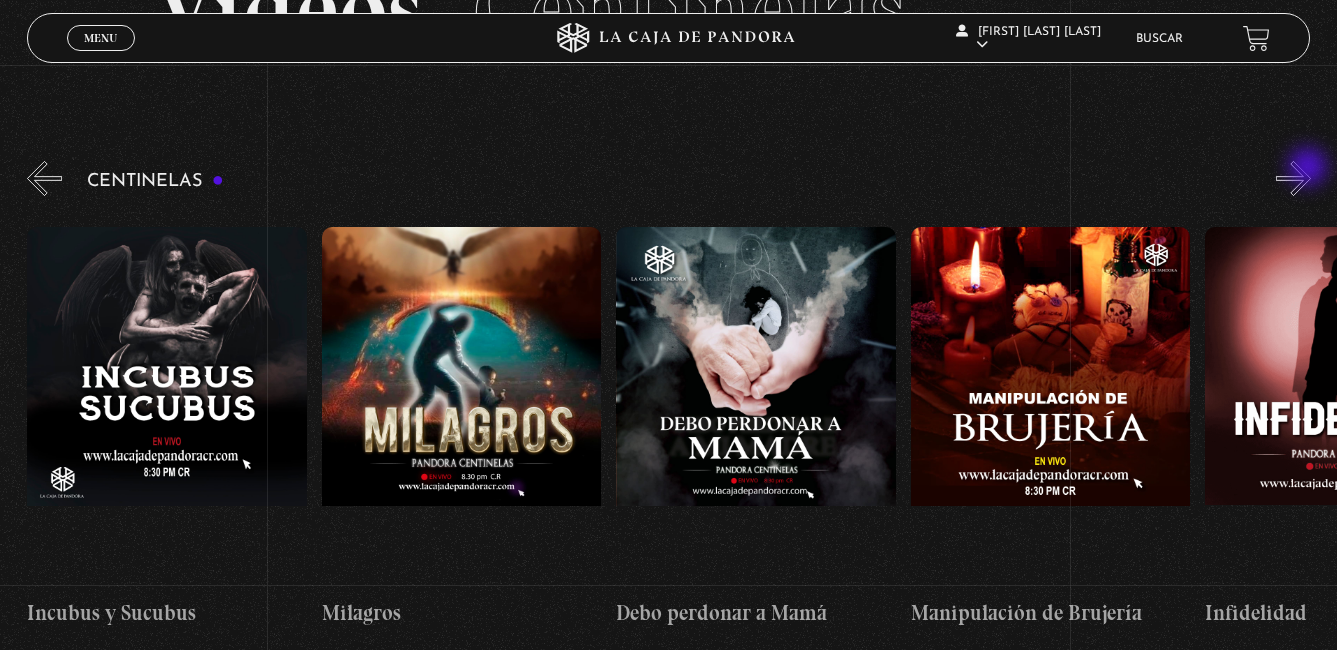 scroll, scrollTop: 0, scrollLeft: 9128, axis: horizontal 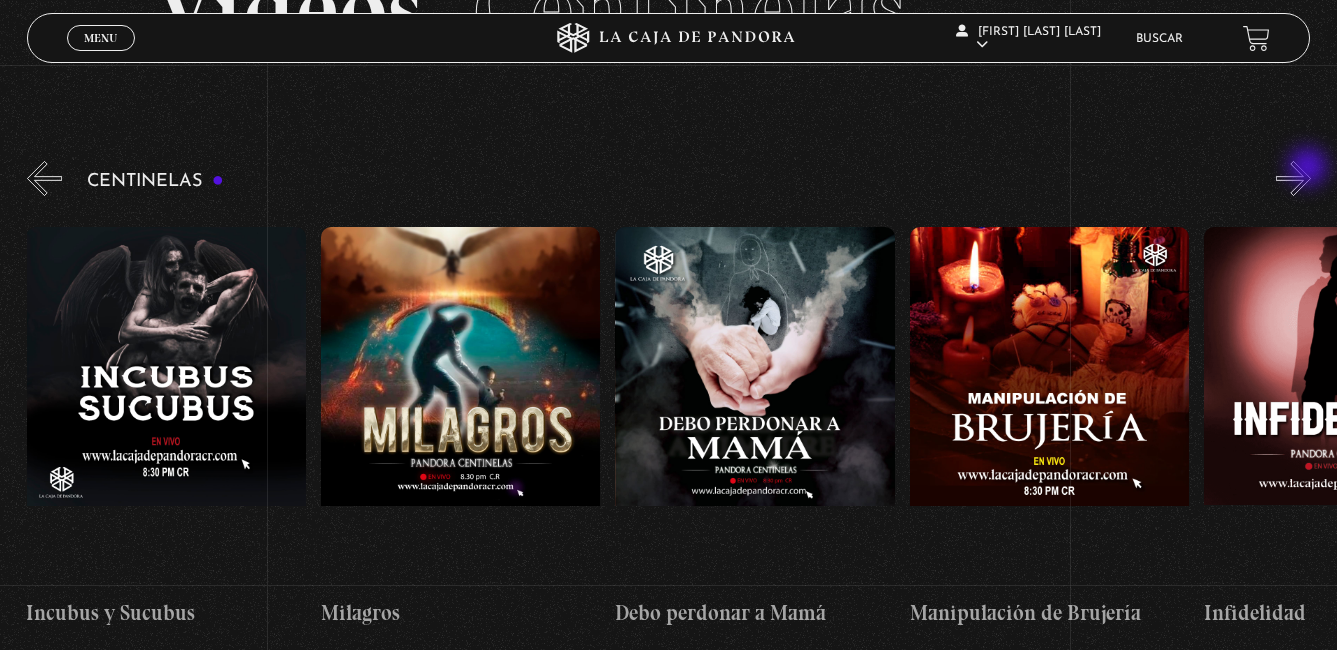 click on "»" at bounding box center [1293, 178] 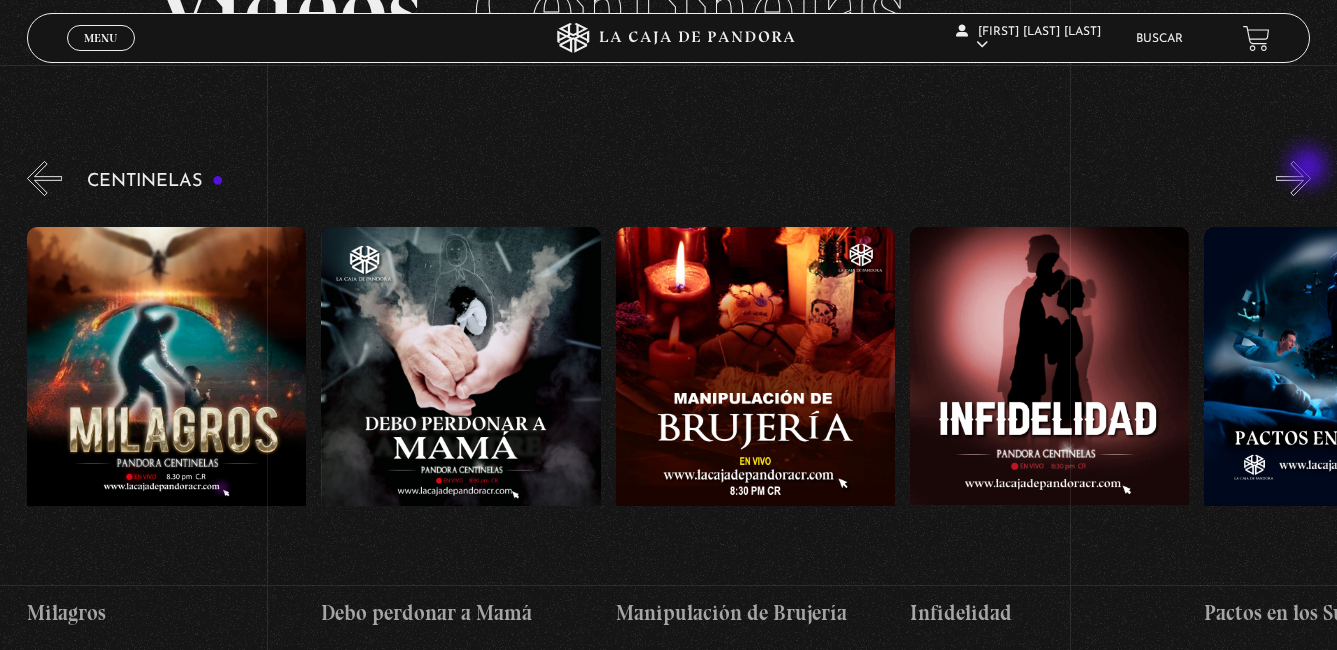 click on "»" at bounding box center (1293, 178) 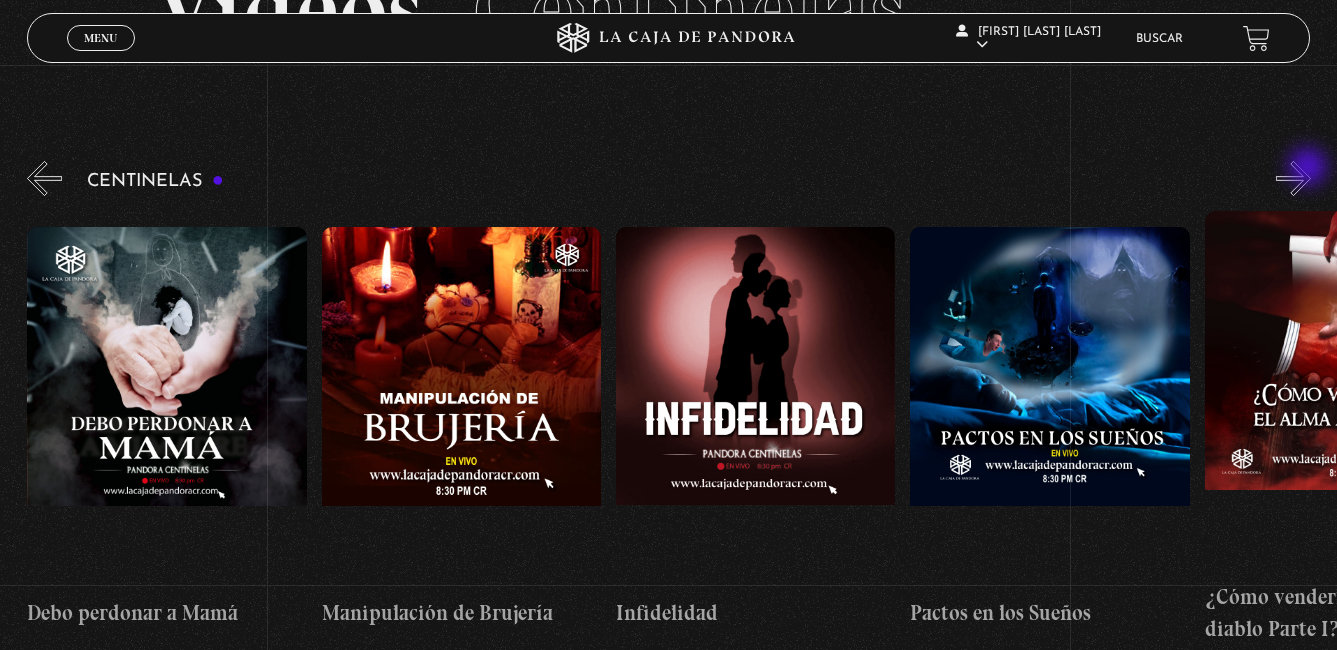 scroll, scrollTop: 0, scrollLeft: 9717, axis: horizontal 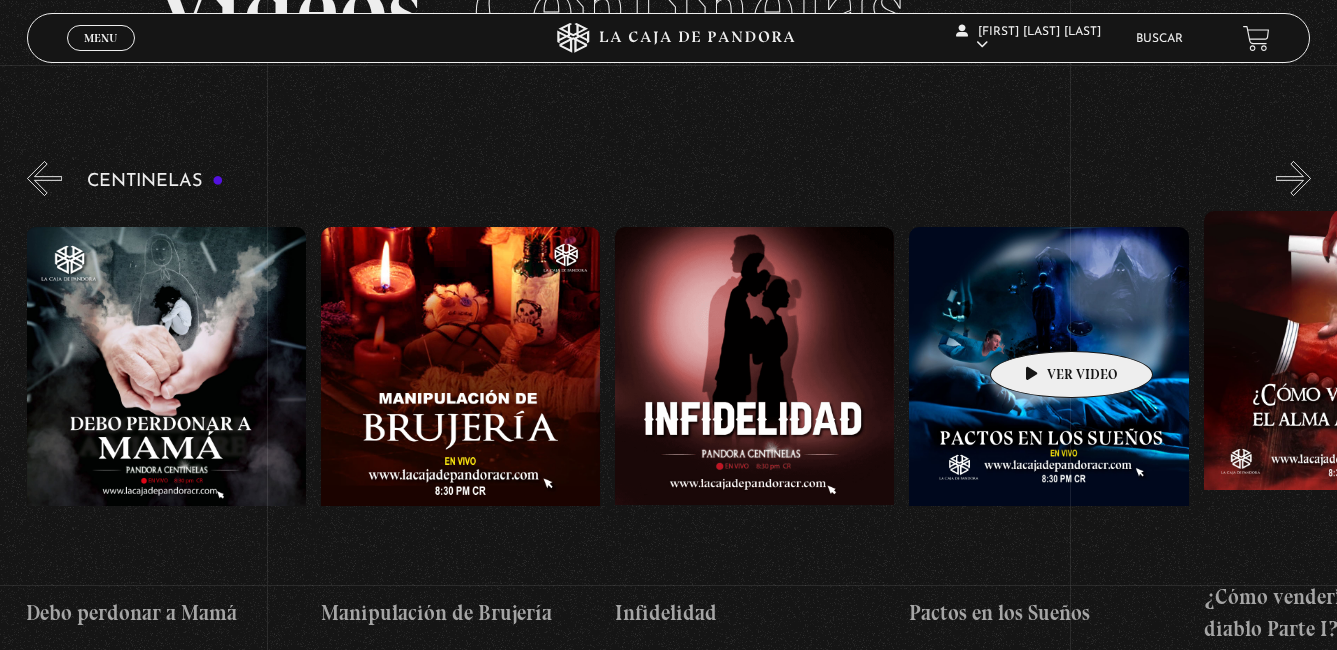 click at bounding box center (1048, 407) 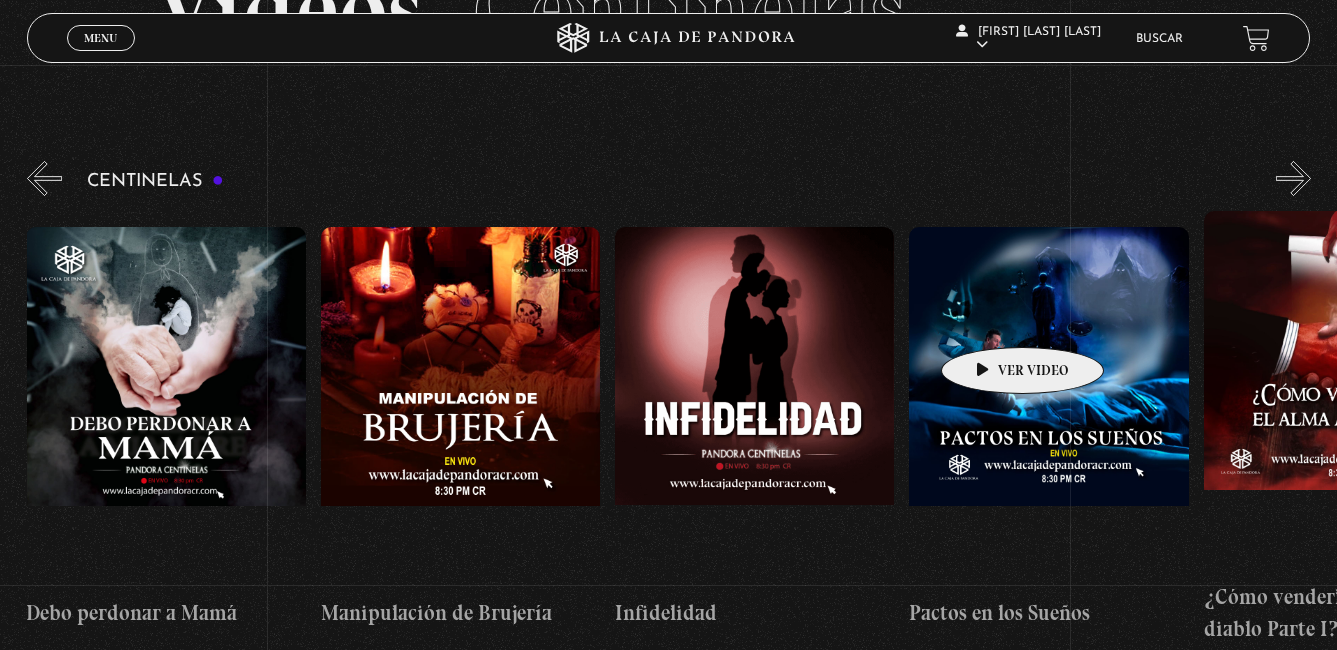 click at bounding box center (1048, 407) 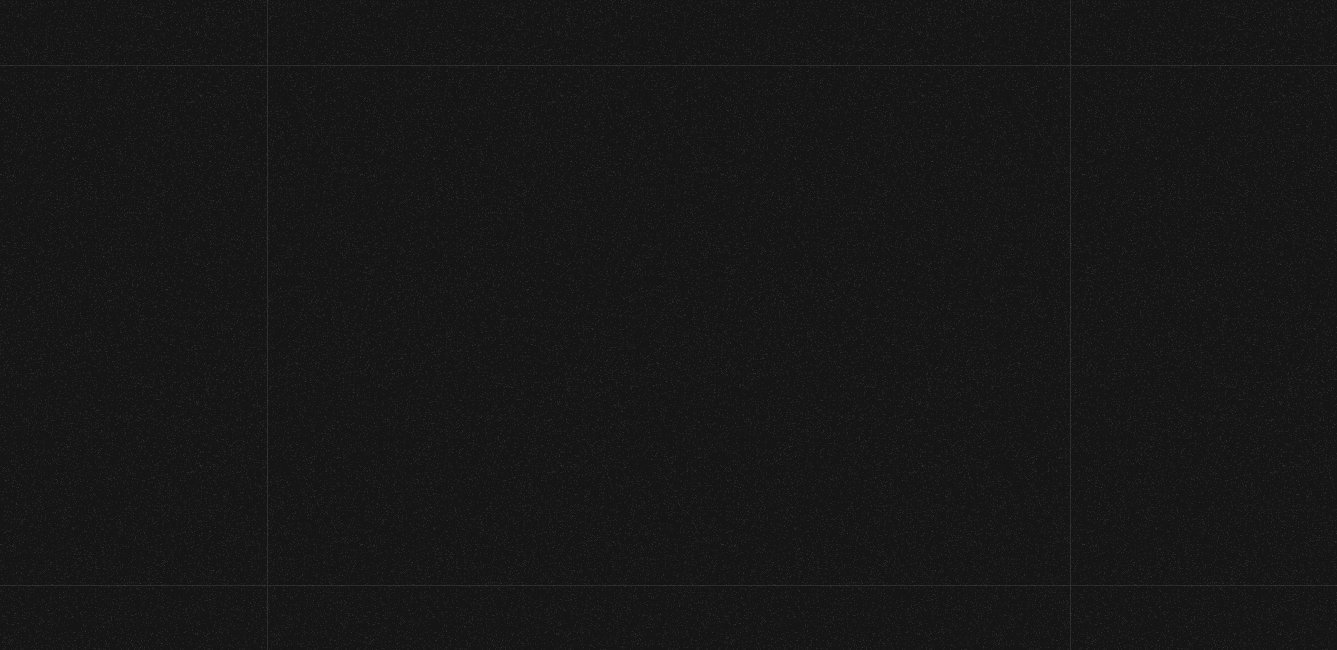 scroll, scrollTop: 0, scrollLeft: 0, axis: both 